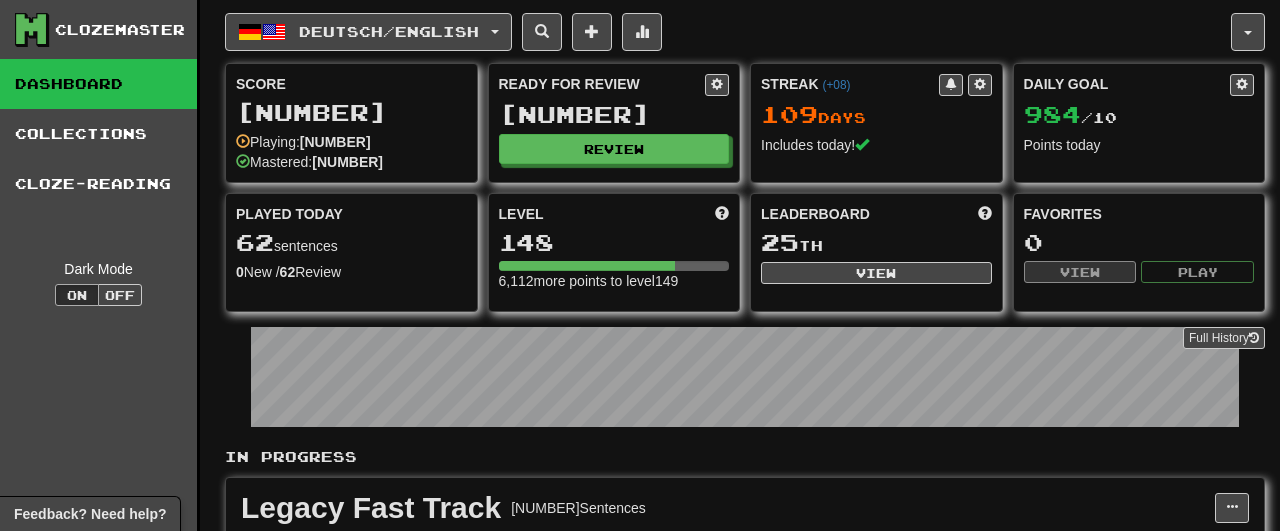 scroll, scrollTop: 0, scrollLeft: 0, axis: both 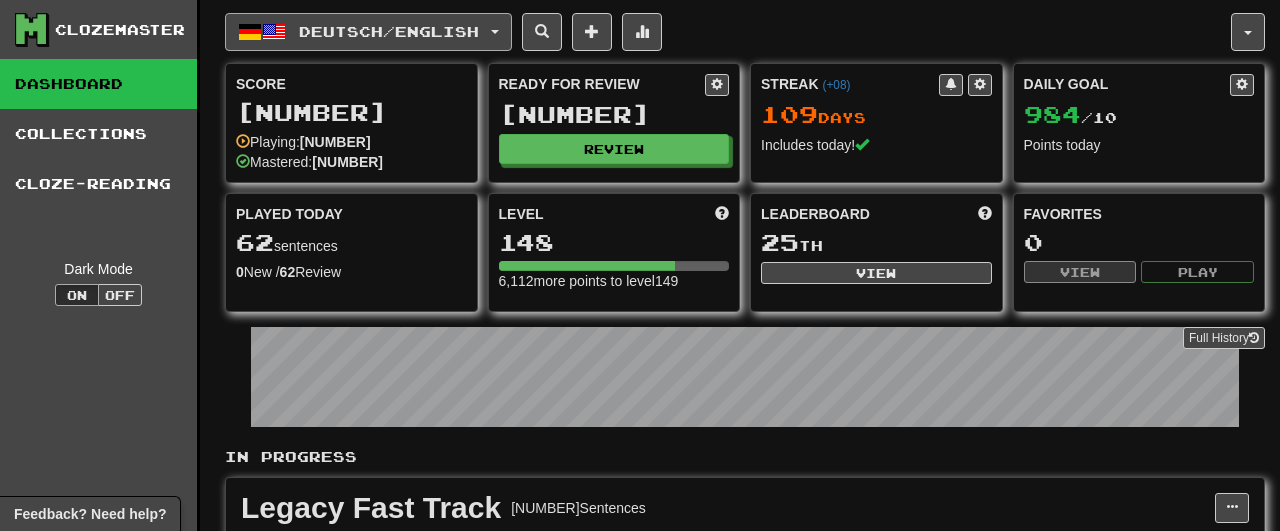 click on "Deutsch  /  English" at bounding box center (368, 32) 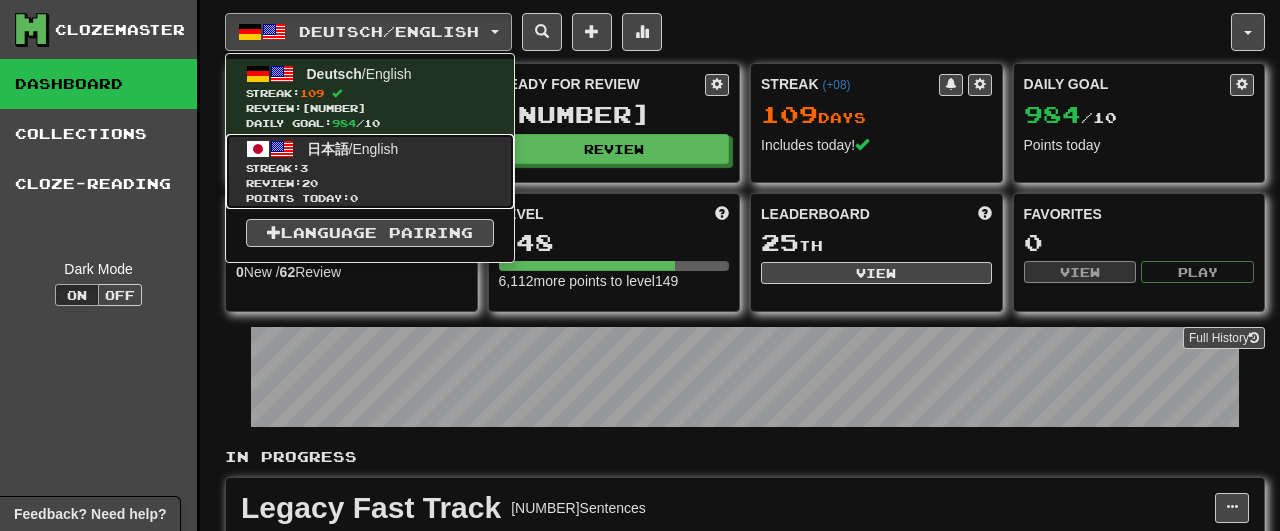 click on "日本語  /  English" at bounding box center [353, 149] 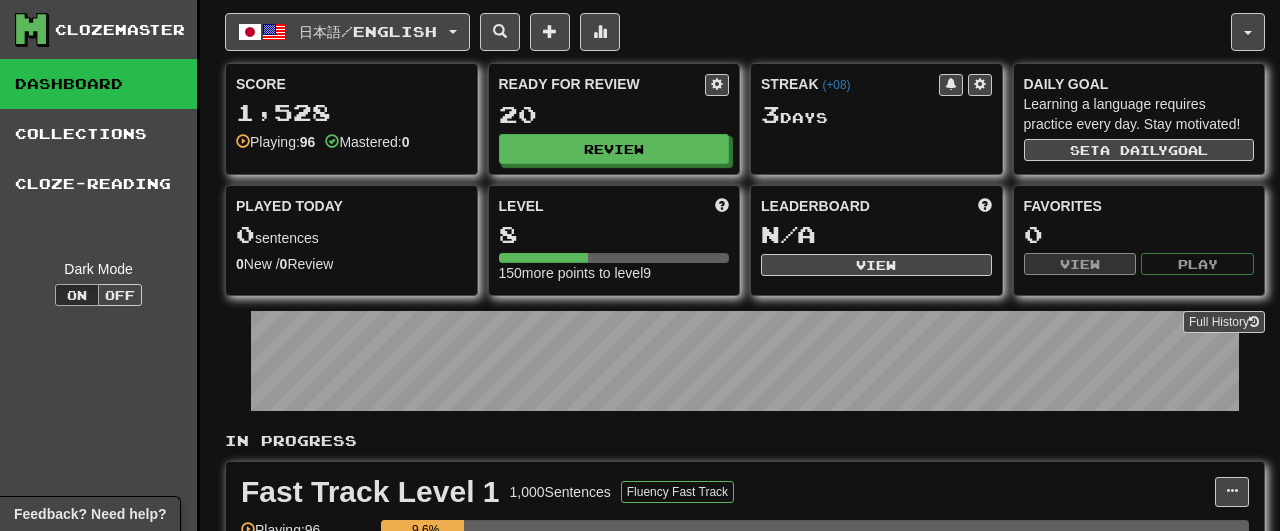 scroll, scrollTop: 0, scrollLeft: 0, axis: both 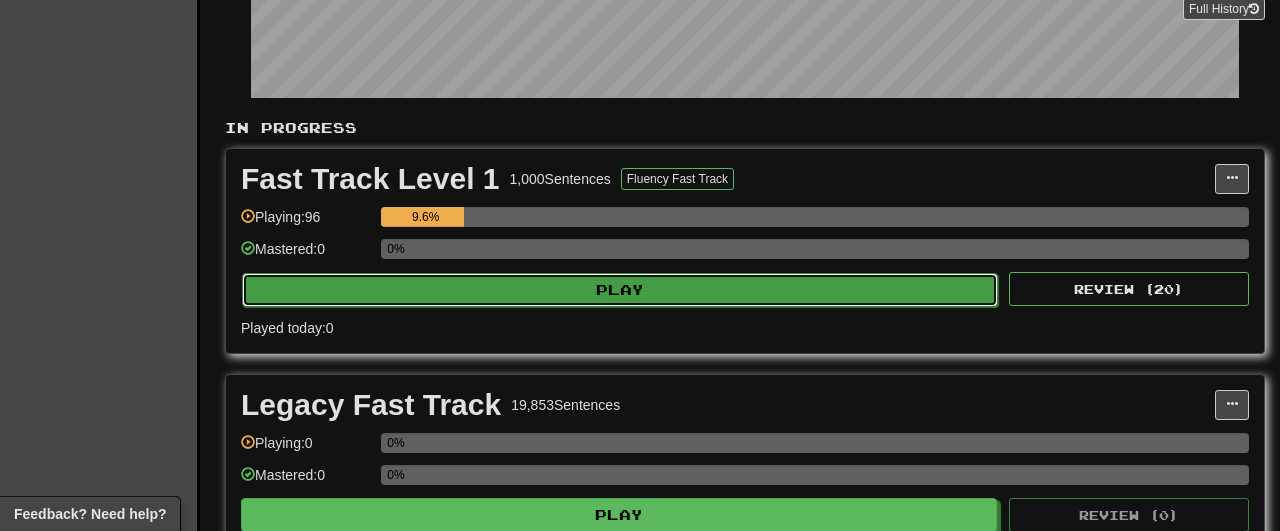 click on "Play" at bounding box center [620, 290] 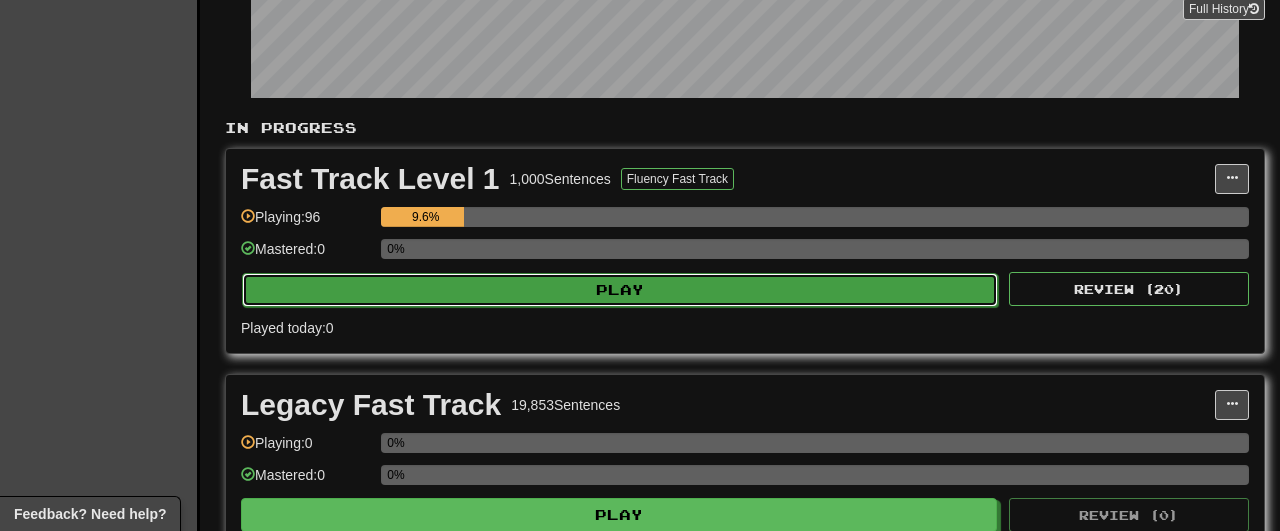 select on "**" 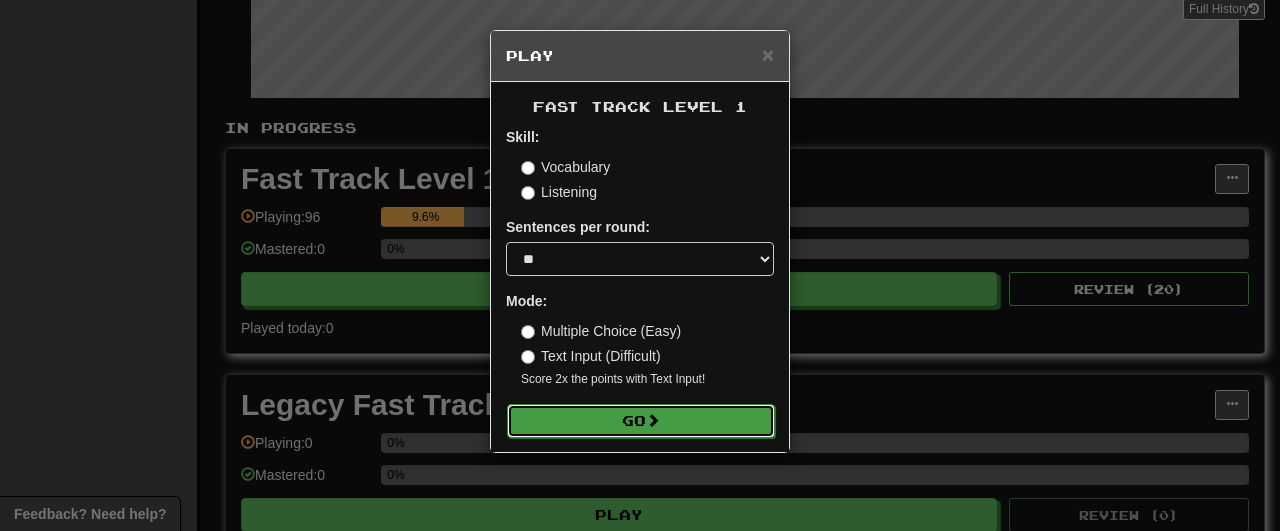 click on "Go" at bounding box center (641, 421) 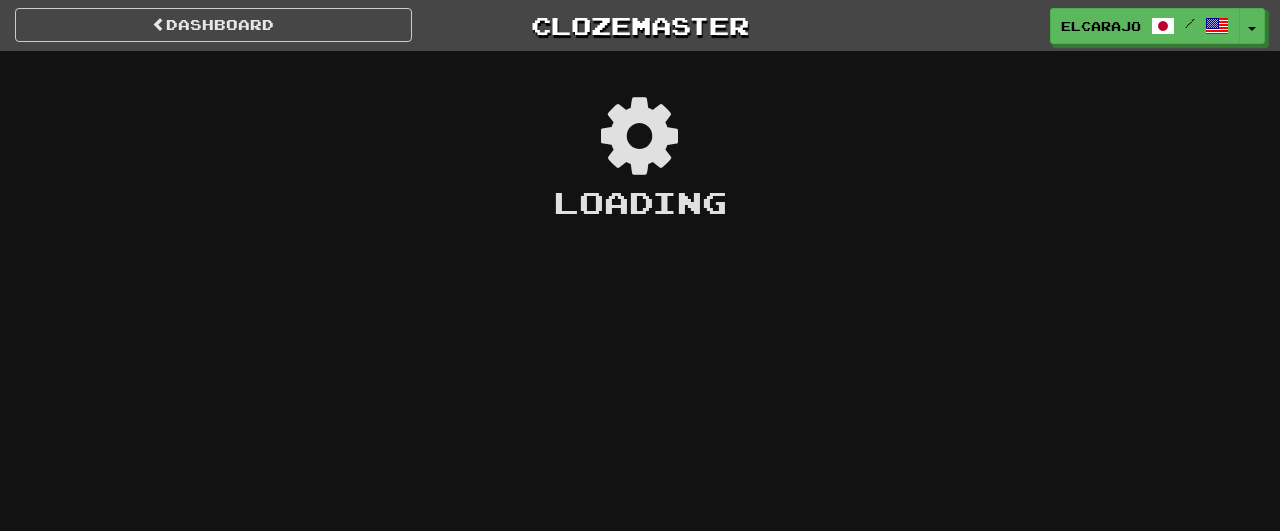 scroll, scrollTop: 0, scrollLeft: 0, axis: both 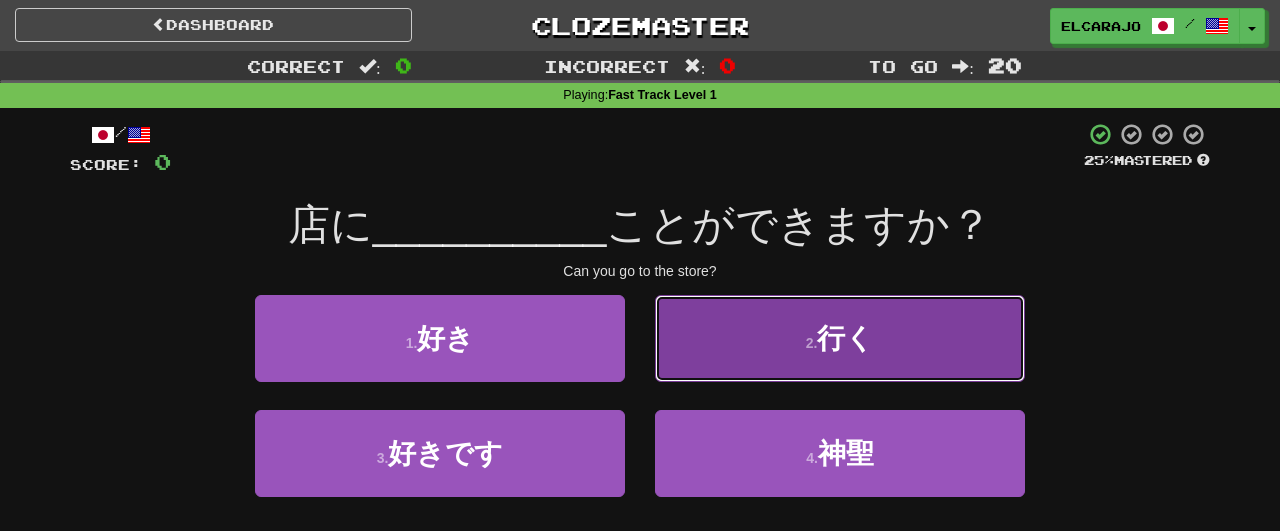 click on "2 ." at bounding box center [812, 343] 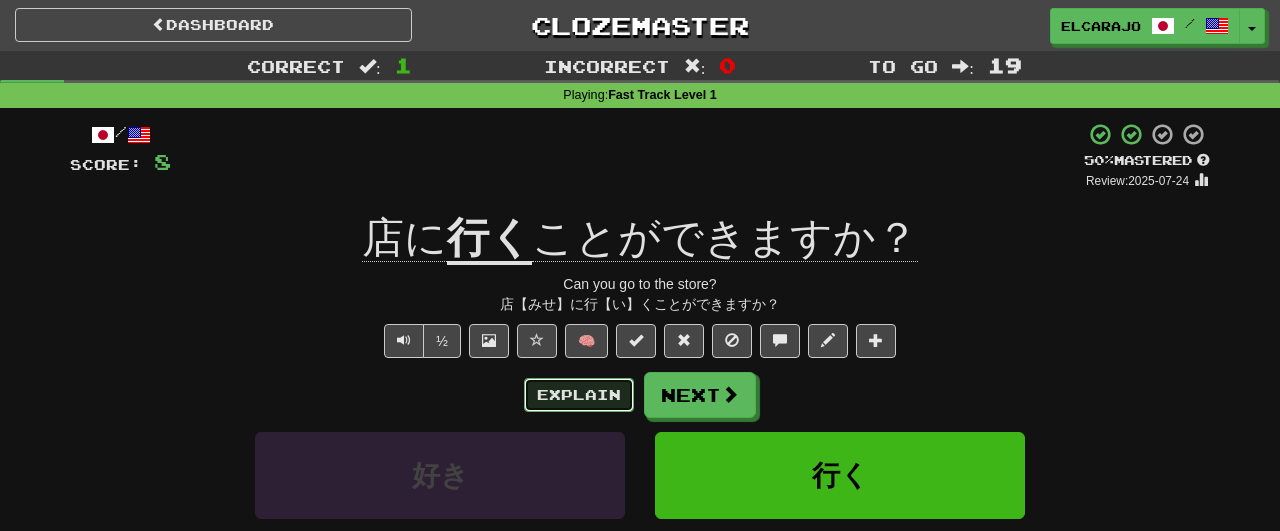 click on "Explain" at bounding box center (579, 395) 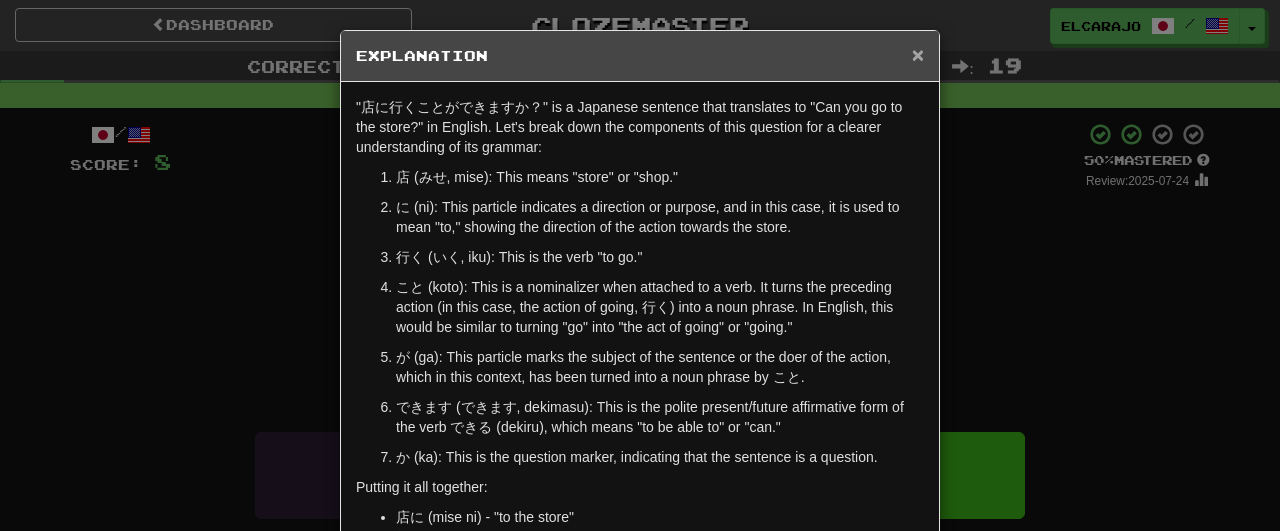 click on "×" at bounding box center (918, 54) 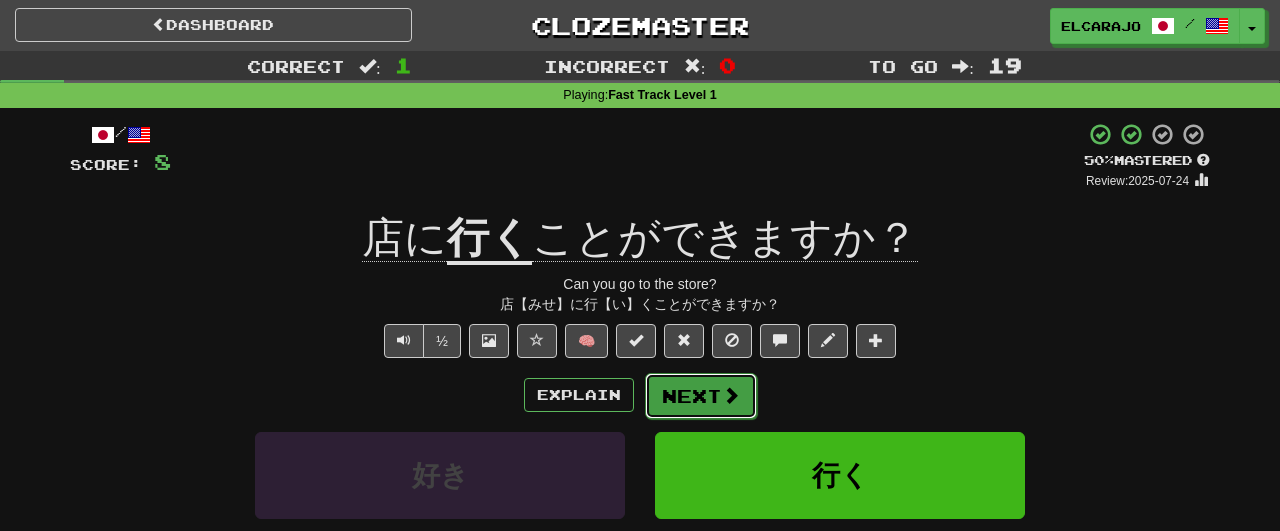 click on "Next" at bounding box center (701, 396) 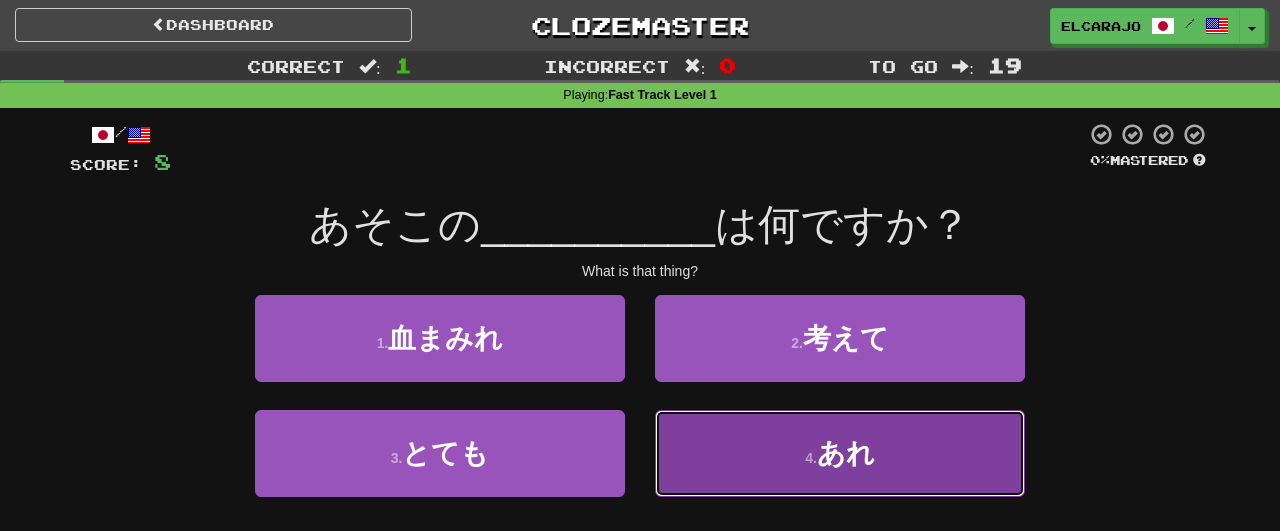 click on "4 .  あれ" at bounding box center [840, 453] 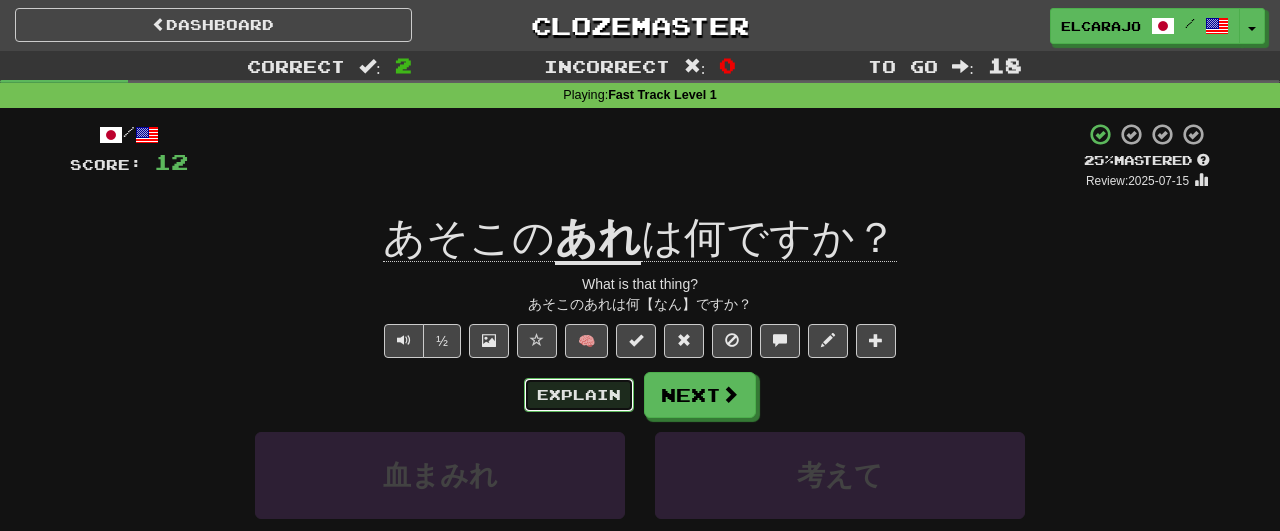 click on "Explain" at bounding box center (579, 395) 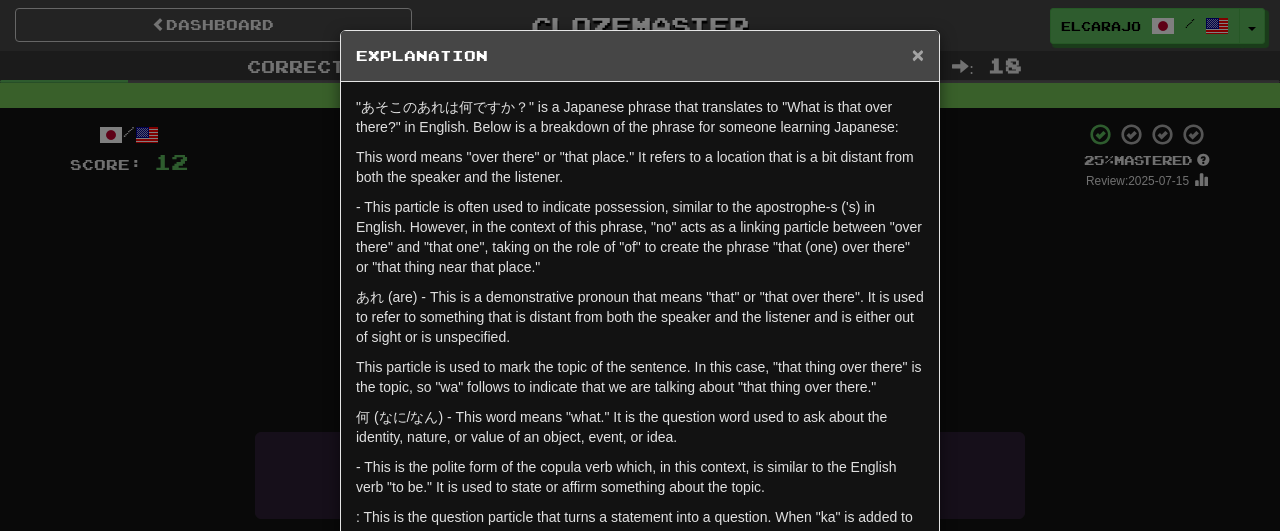 click on "×" at bounding box center [918, 54] 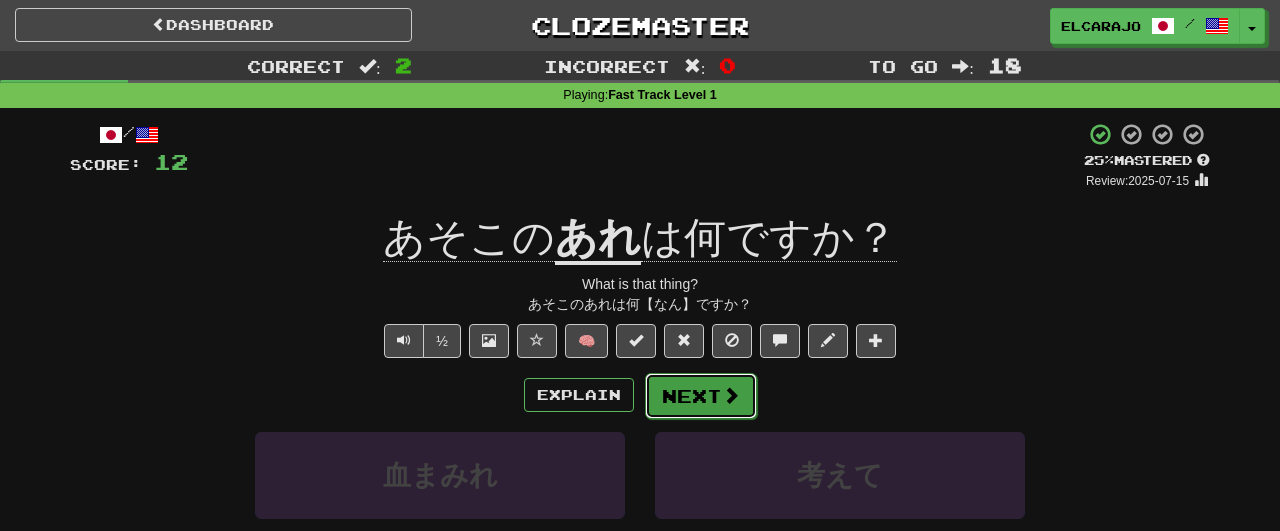 click at bounding box center (731, 395) 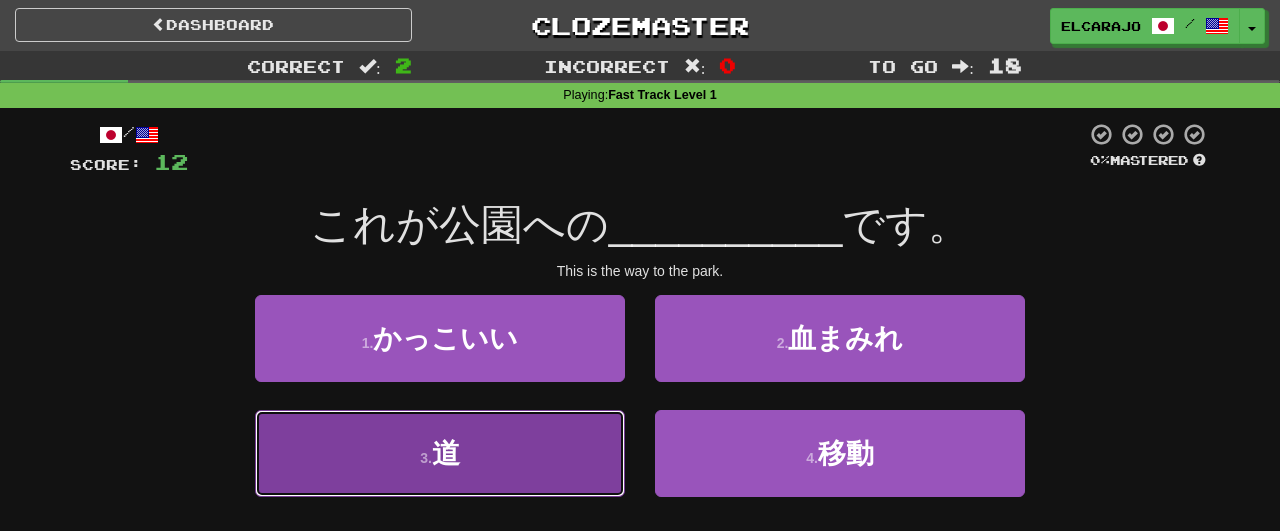 click on "3 .  道" at bounding box center (440, 453) 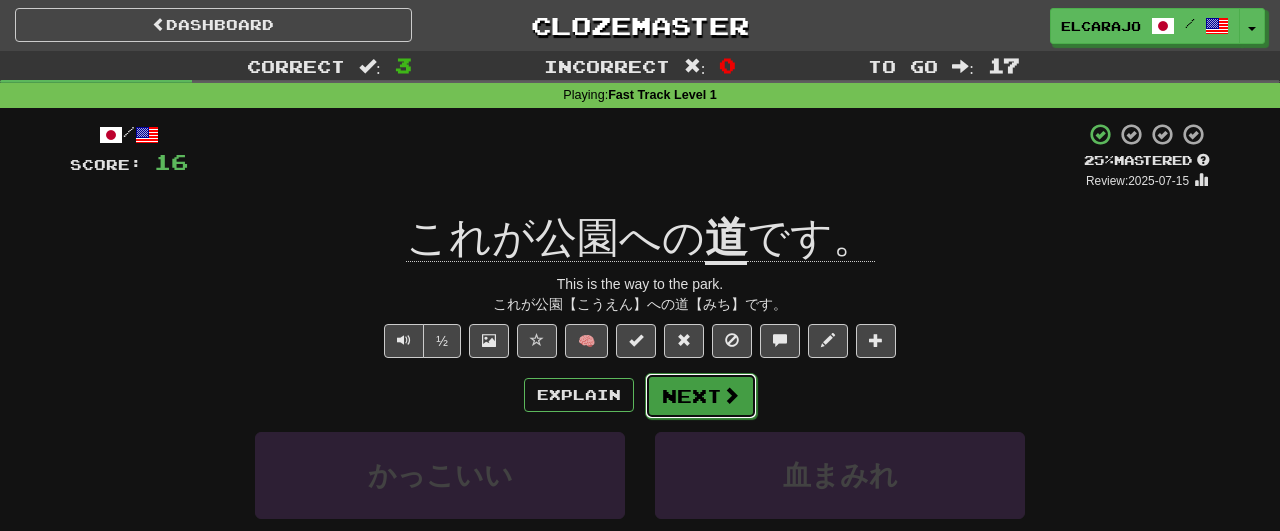 click on "Next" at bounding box center (701, 396) 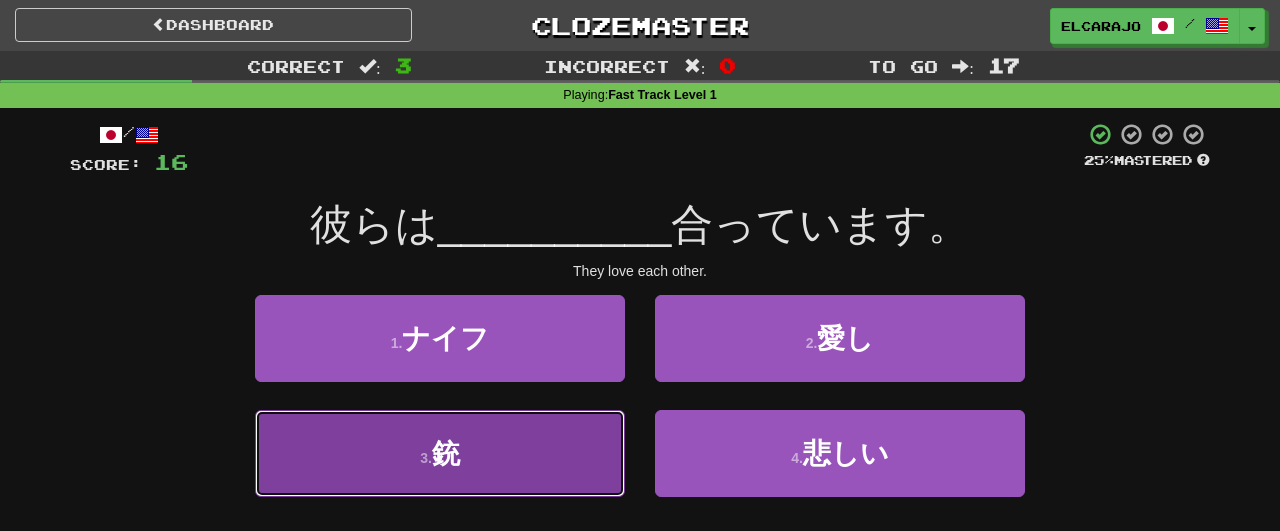 click on "3 .  銃" at bounding box center (440, 453) 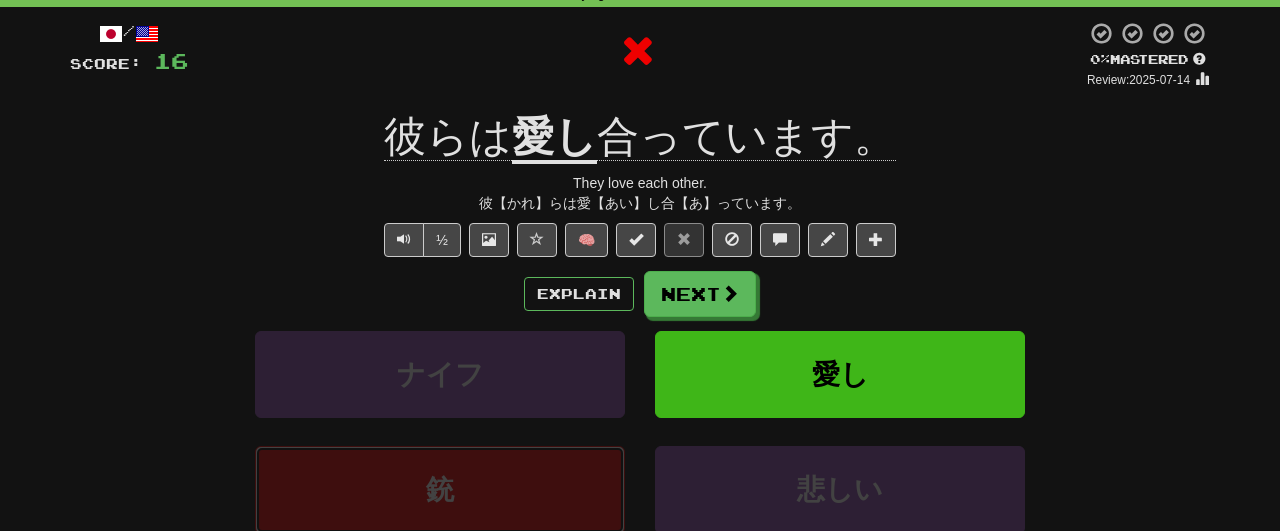 scroll, scrollTop: 104, scrollLeft: 0, axis: vertical 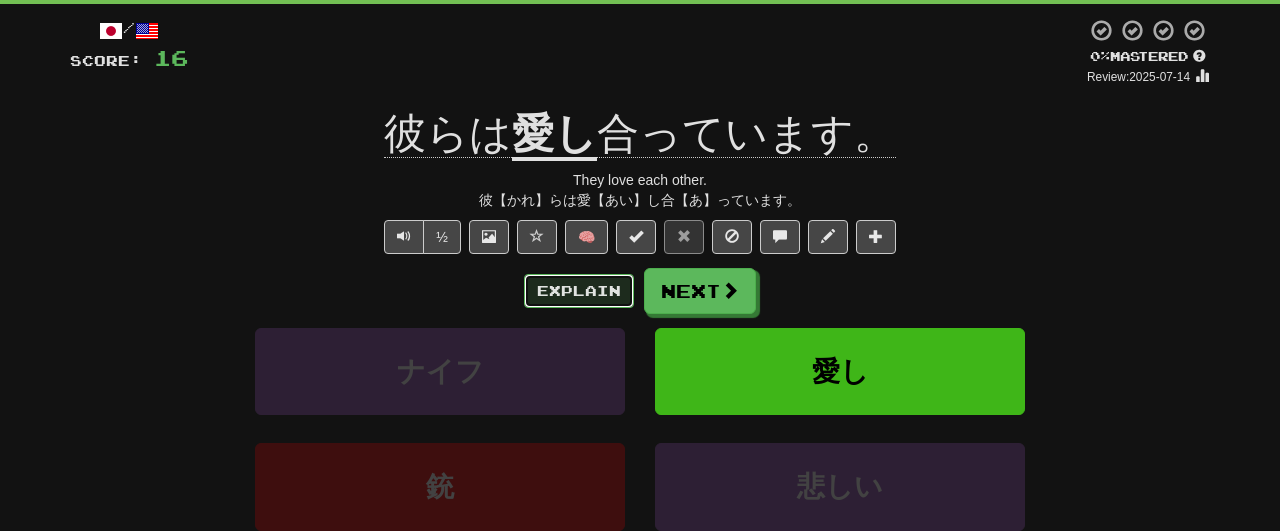 click on "Explain" at bounding box center (579, 291) 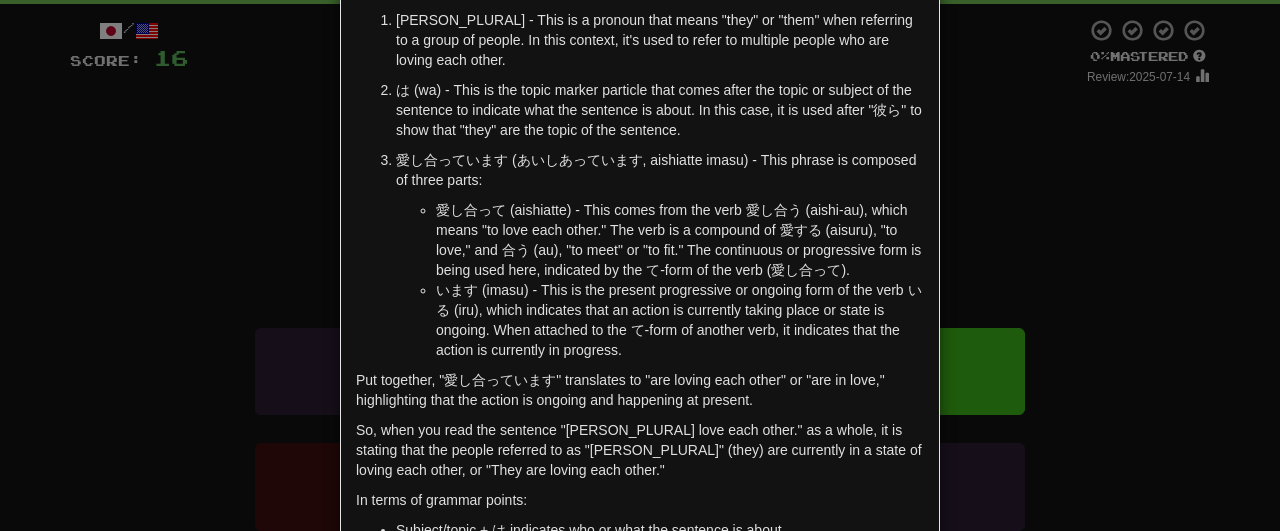 scroll, scrollTop: 0, scrollLeft: 0, axis: both 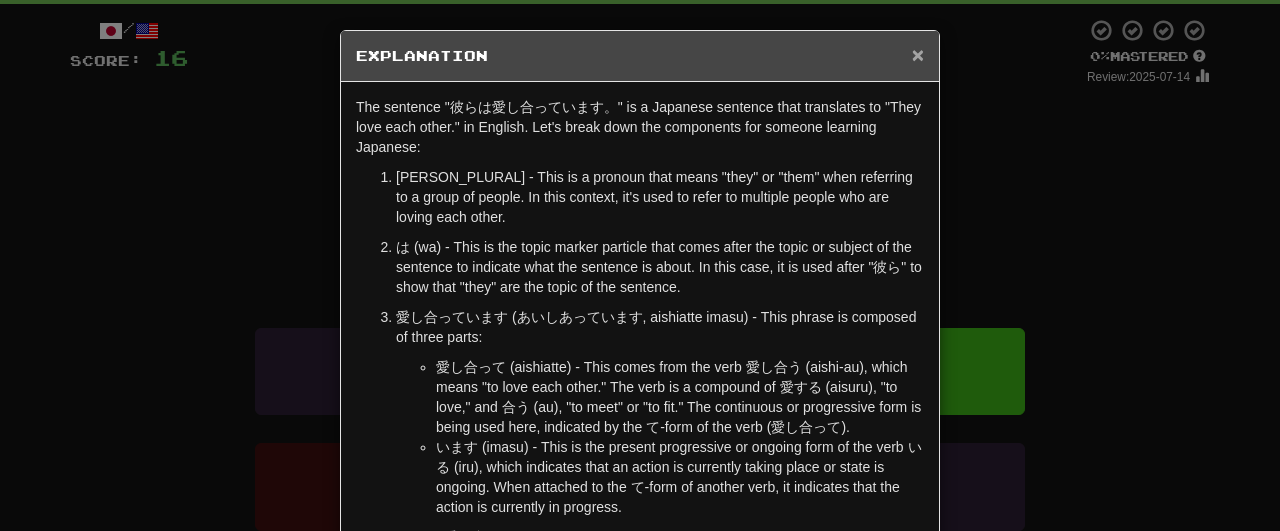 click on "×" at bounding box center (918, 54) 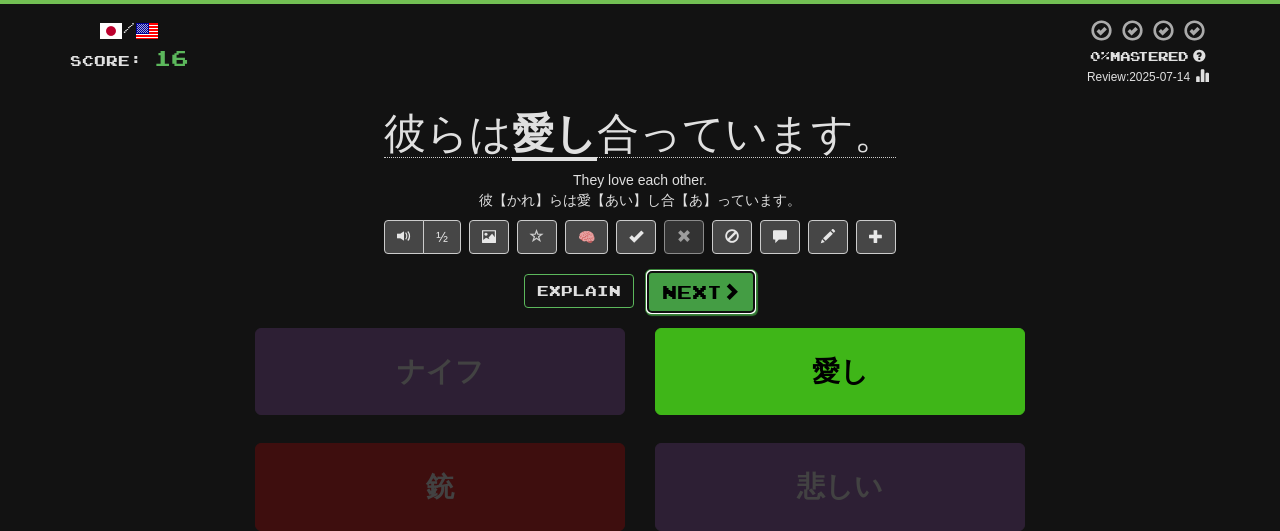 click on "Next" at bounding box center [701, 292] 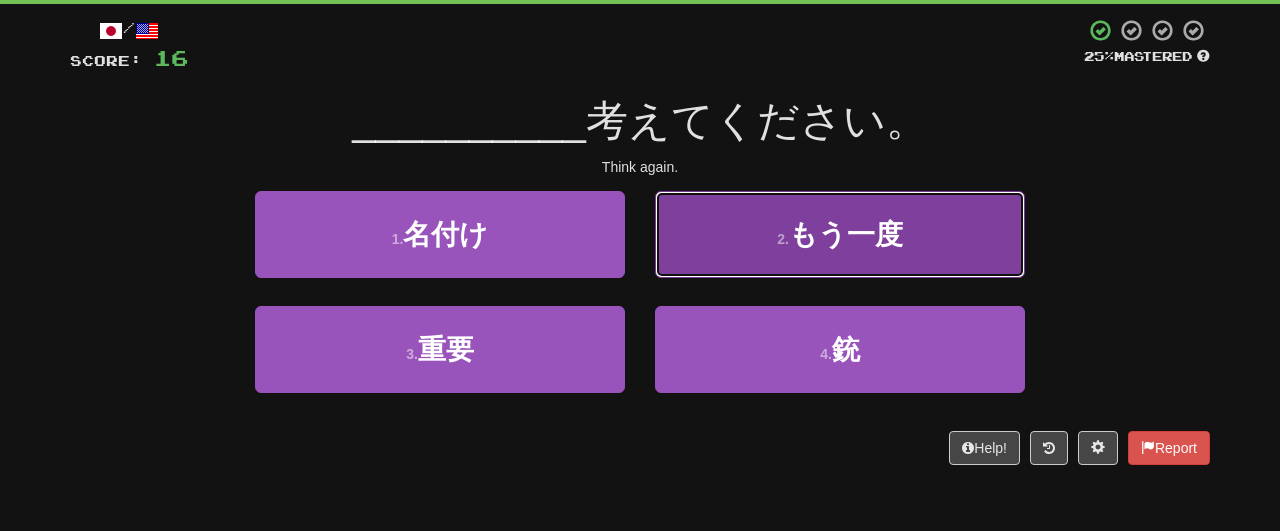 click on "2 .  もう一度" at bounding box center (840, 234) 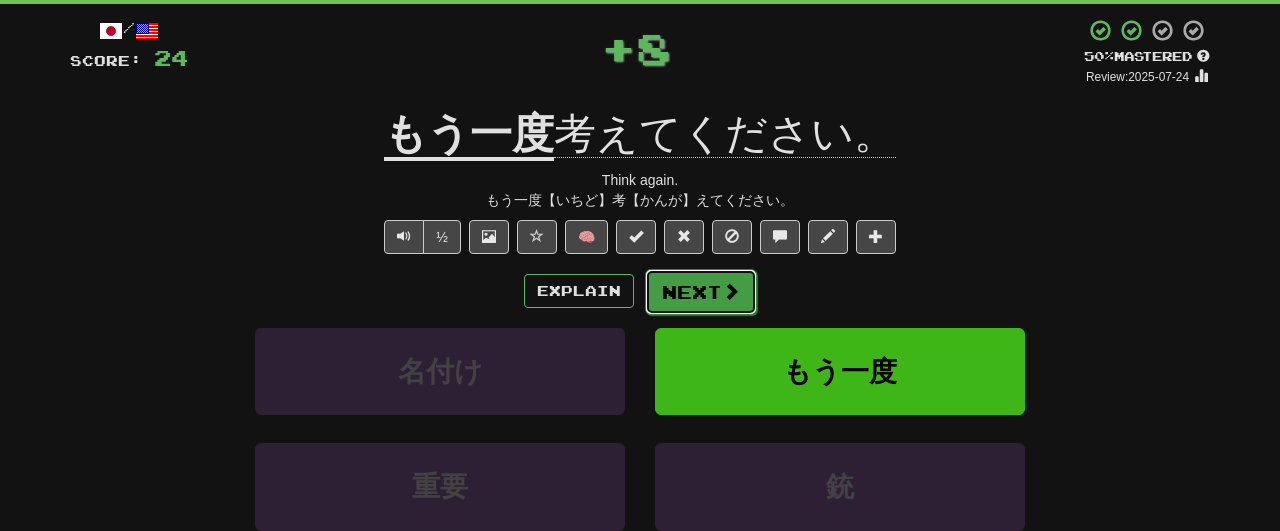 click on "Next" at bounding box center [701, 292] 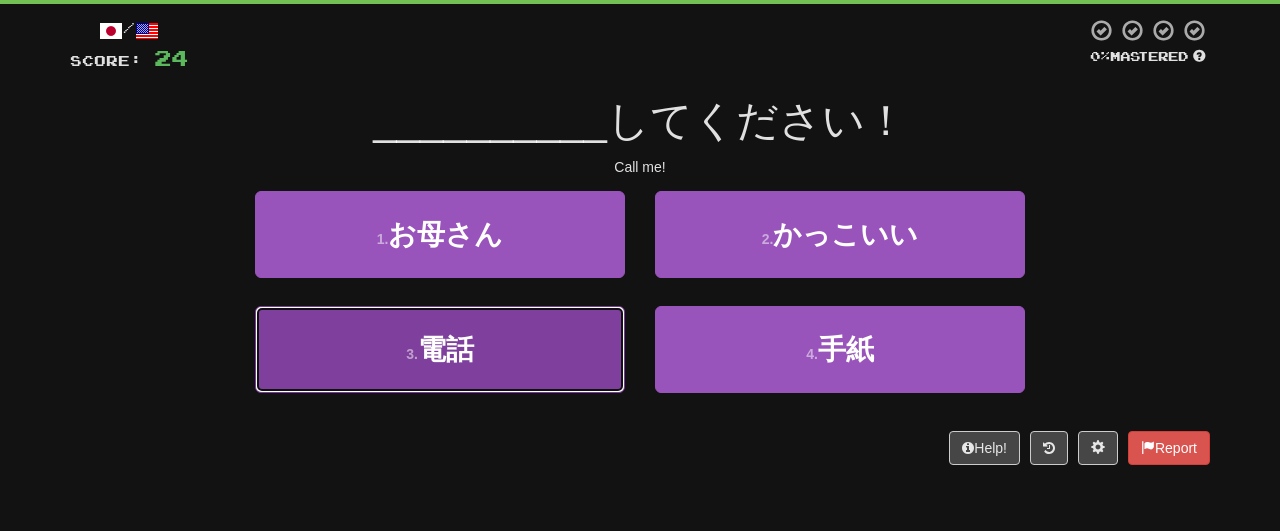 click on "3 .  電話" at bounding box center (440, 349) 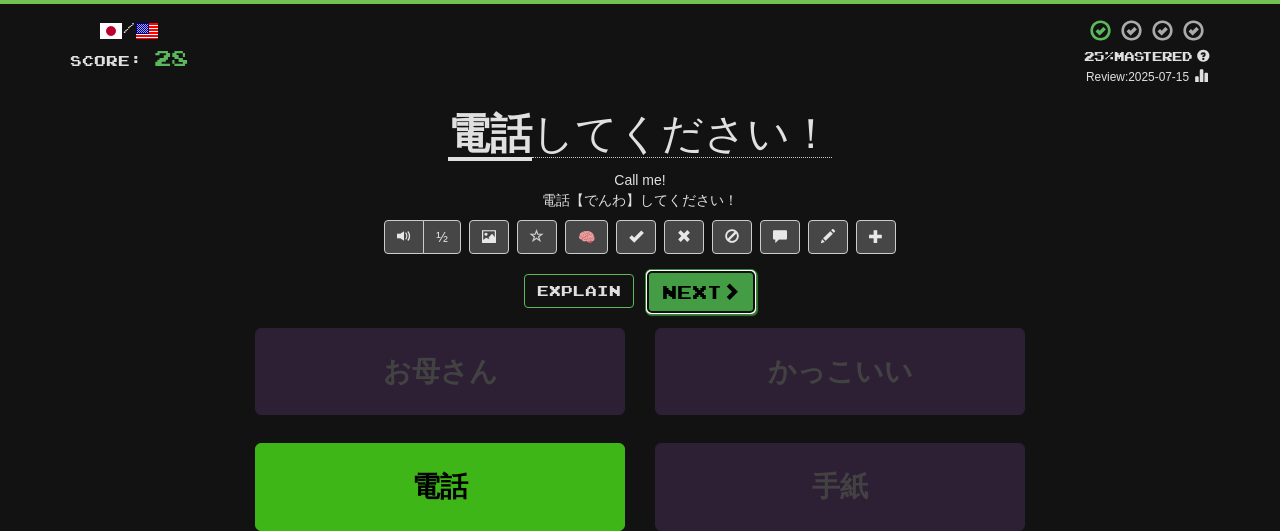 click at bounding box center [731, 291] 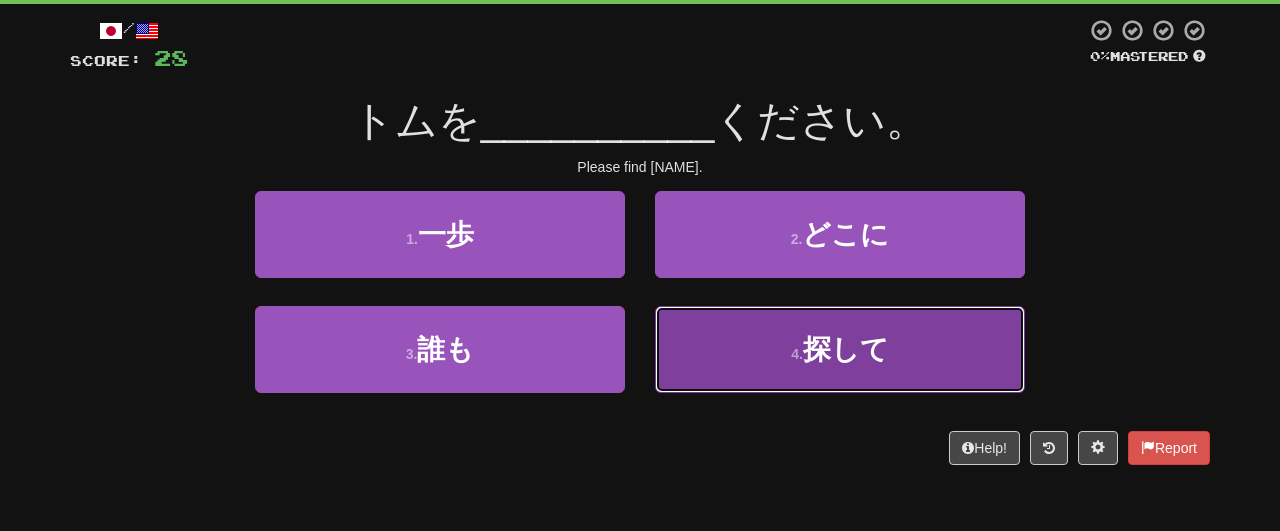click on "4 .  探して" at bounding box center [840, 349] 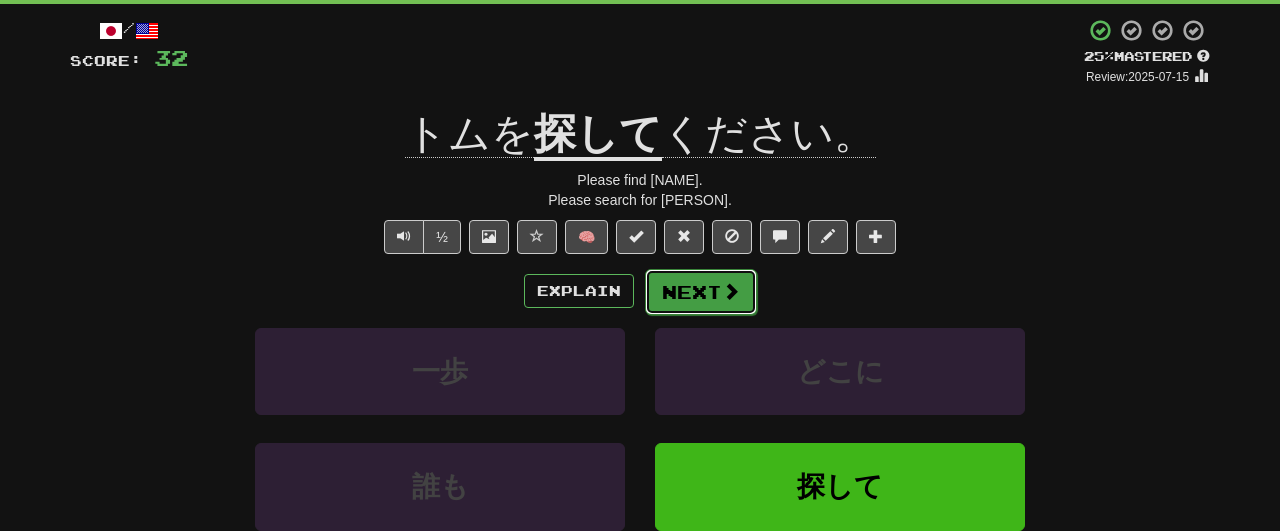 click on "Next" at bounding box center [701, 292] 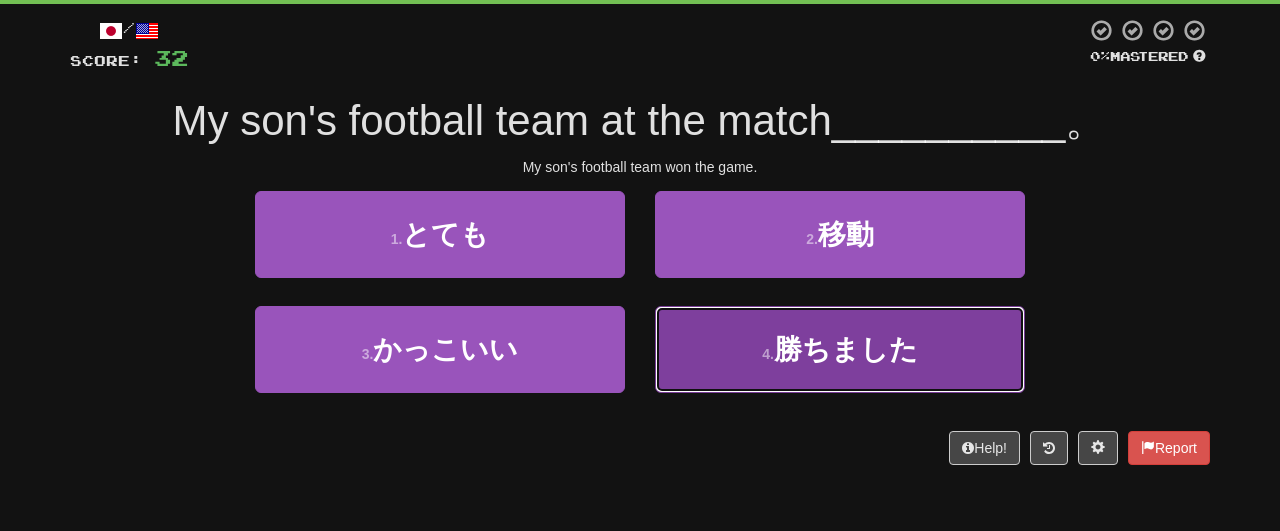 click on "4 .  勝ちました" at bounding box center (840, 349) 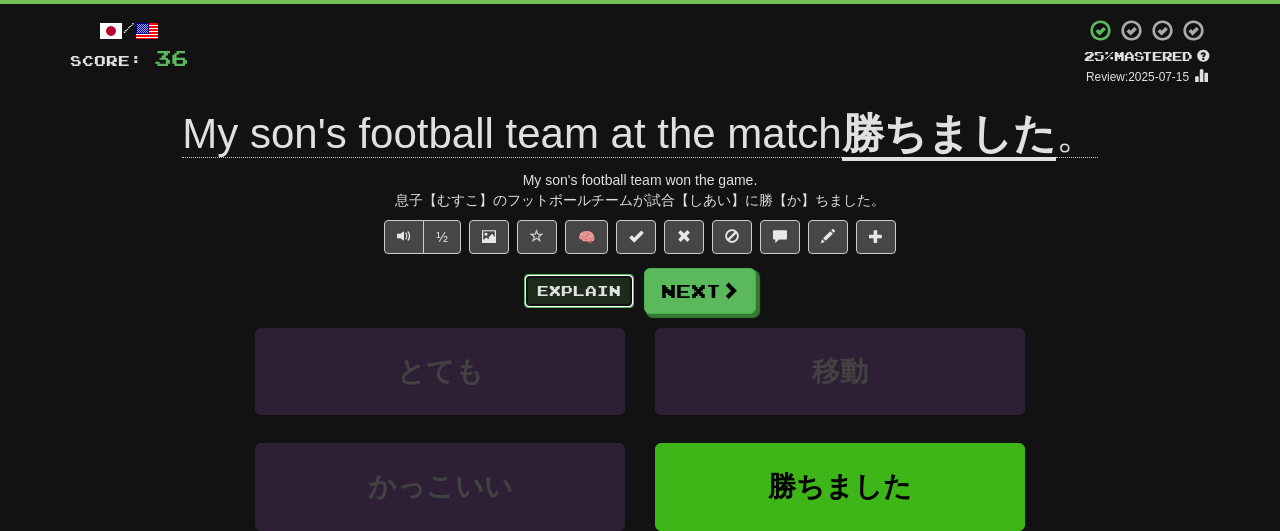 click on "Explain" at bounding box center (579, 291) 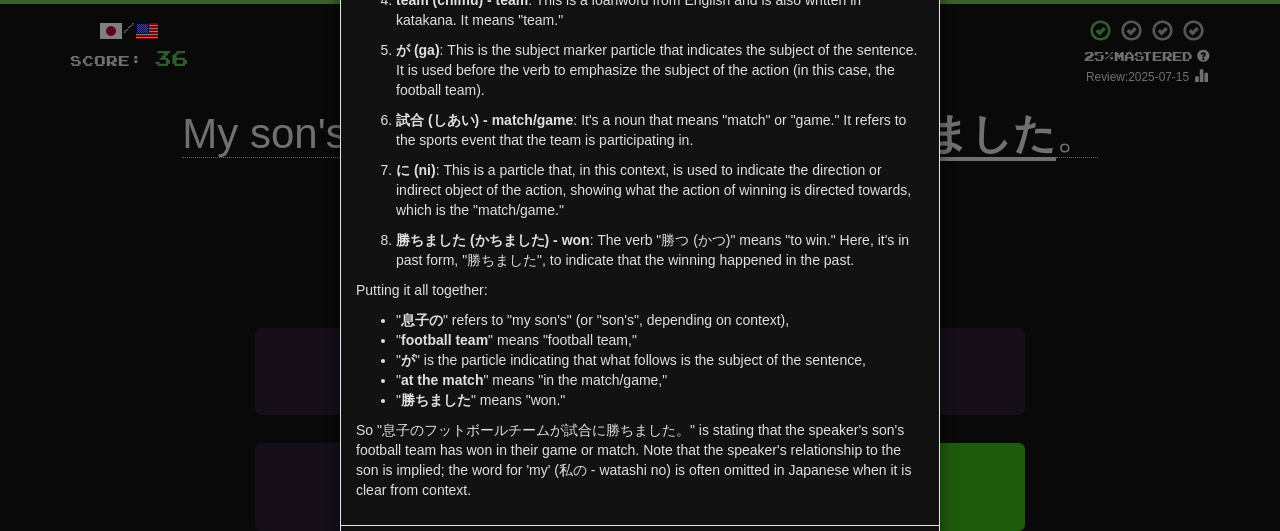 scroll, scrollTop: 351, scrollLeft: 0, axis: vertical 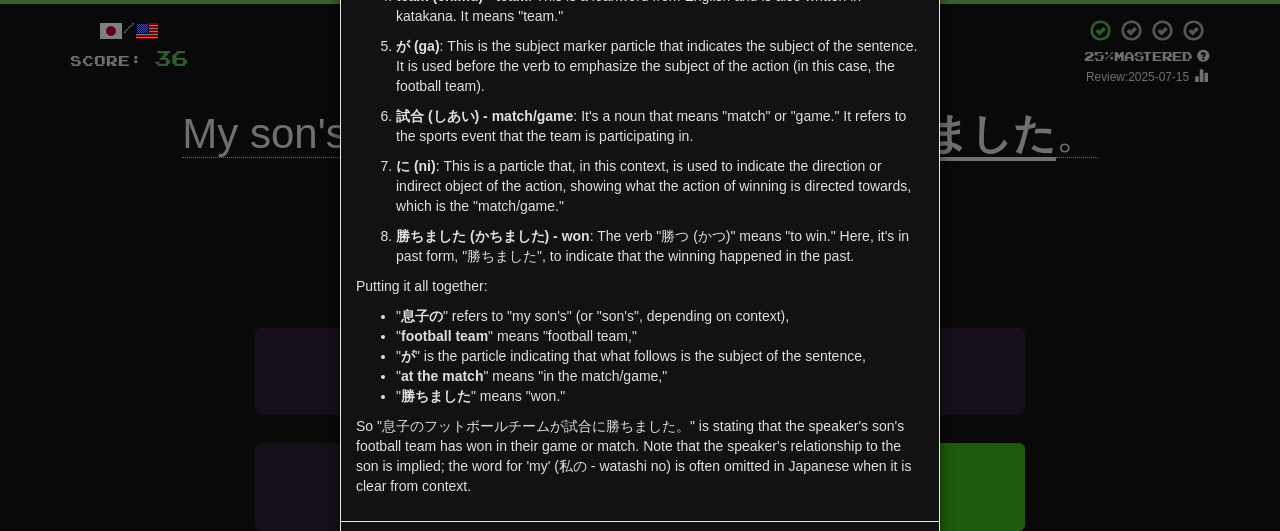 click on "に (ni) : This is a particle that, in this context, is used to indicate the direction or indirect object of the action, showing what the action of winning is directed towards, which is the "match/game."" at bounding box center [660, 186] 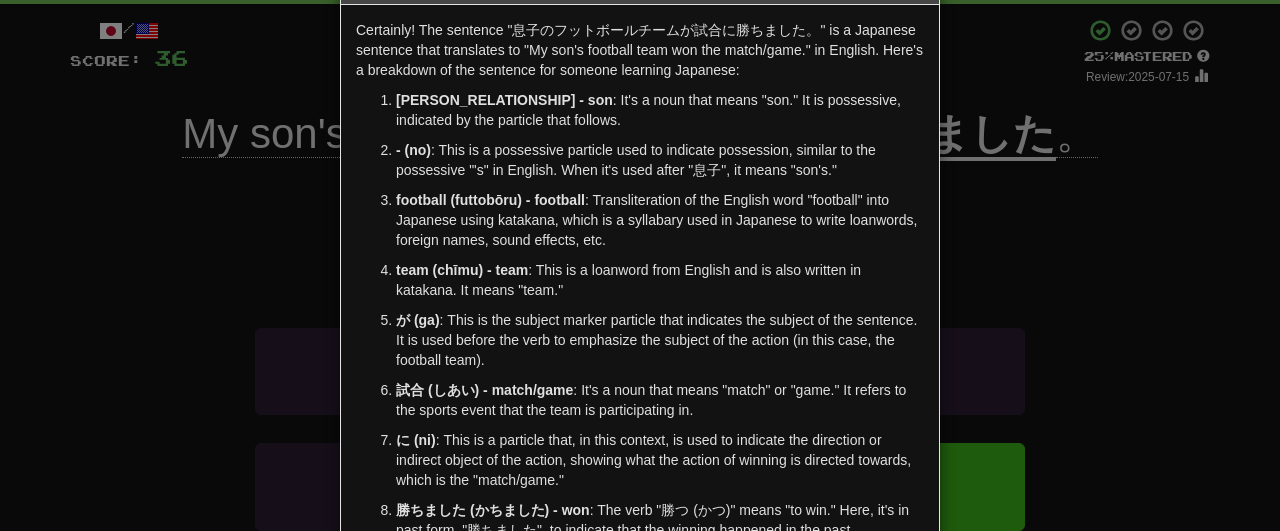 scroll, scrollTop: 0, scrollLeft: 0, axis: both 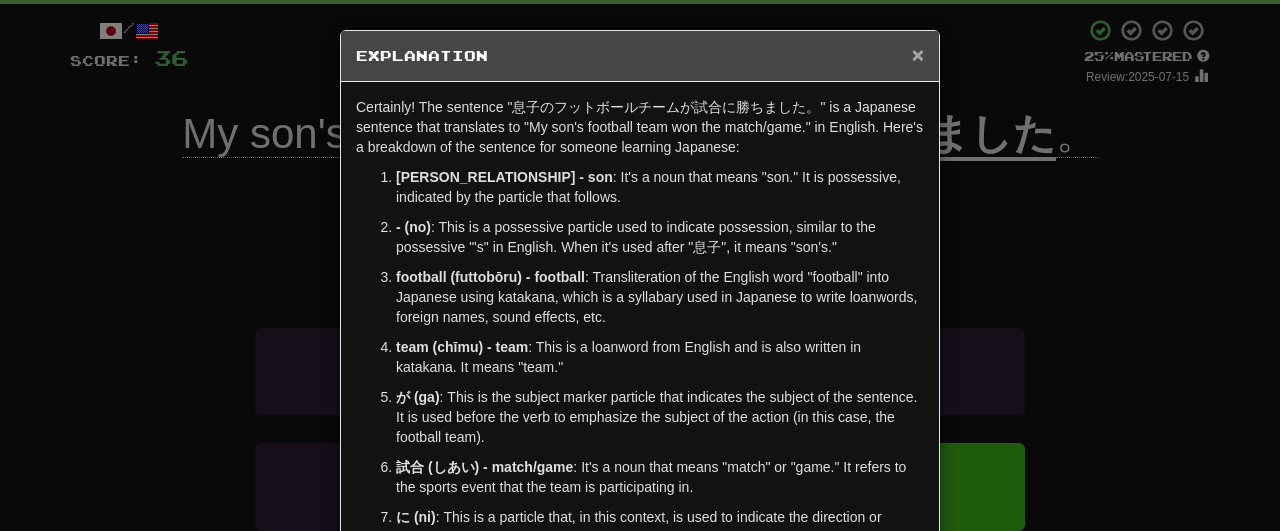 click on "×" at bounding box center (918, 54) 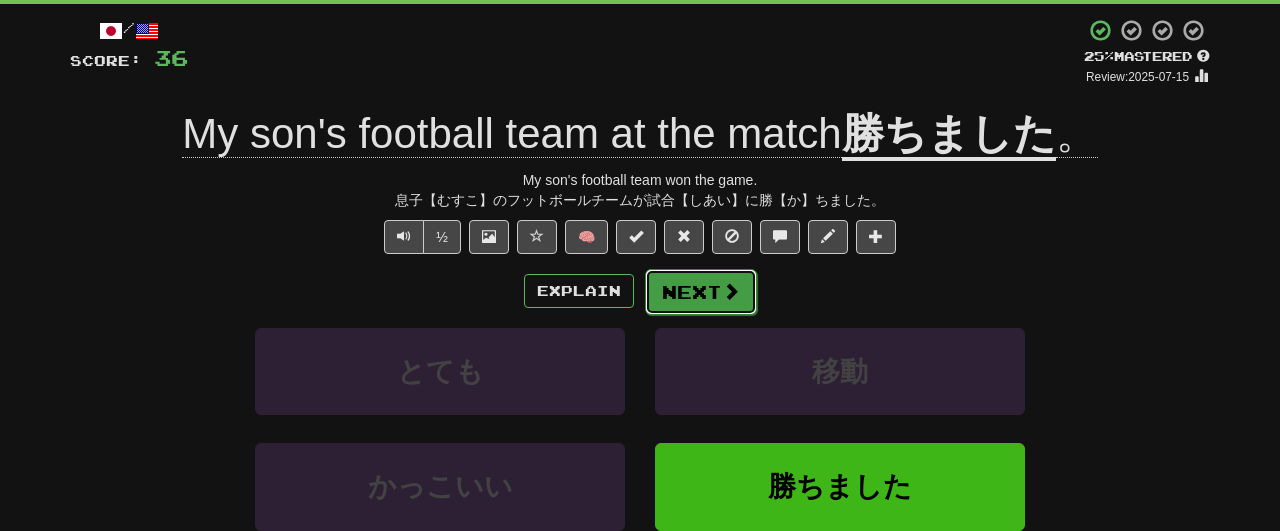 click at bounding box center [731, 291] 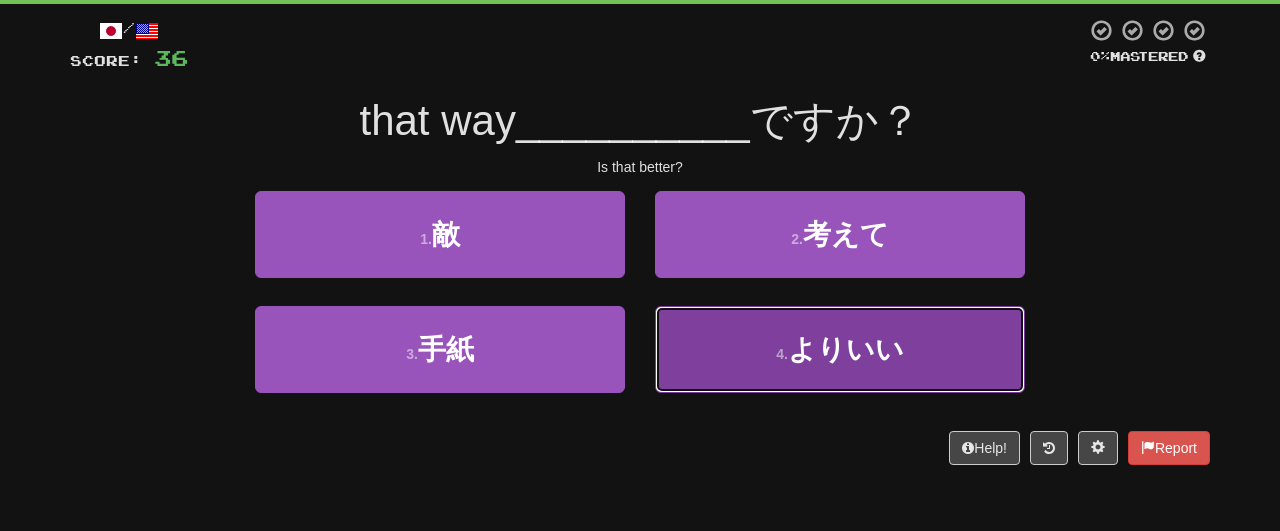click on "4 .  よりいい" at bounding box center [840, 349] 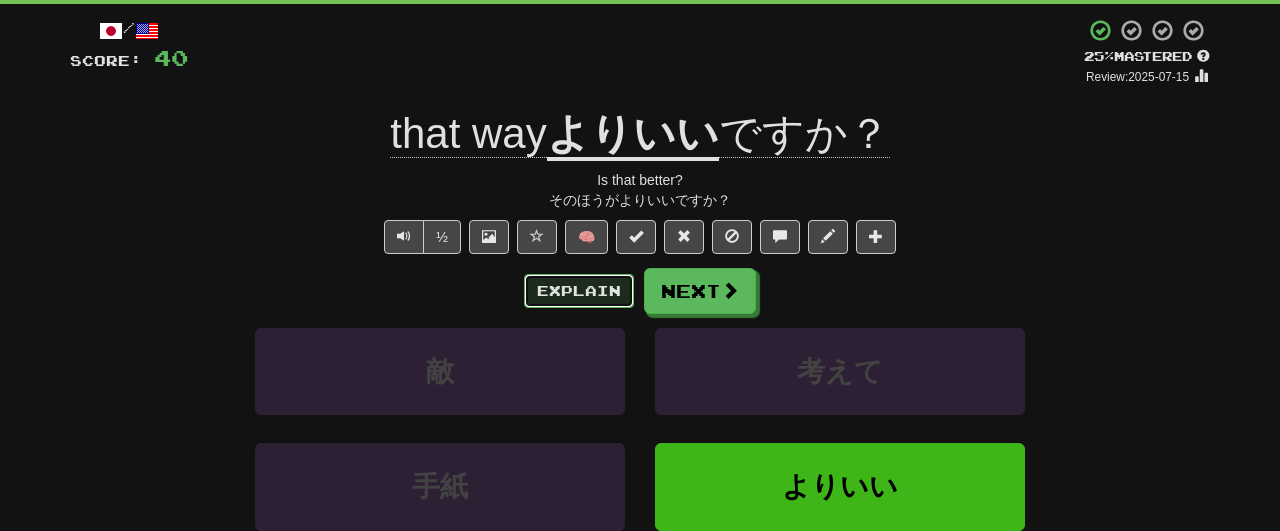 click on "Explain" at bounding box center [579, 291] 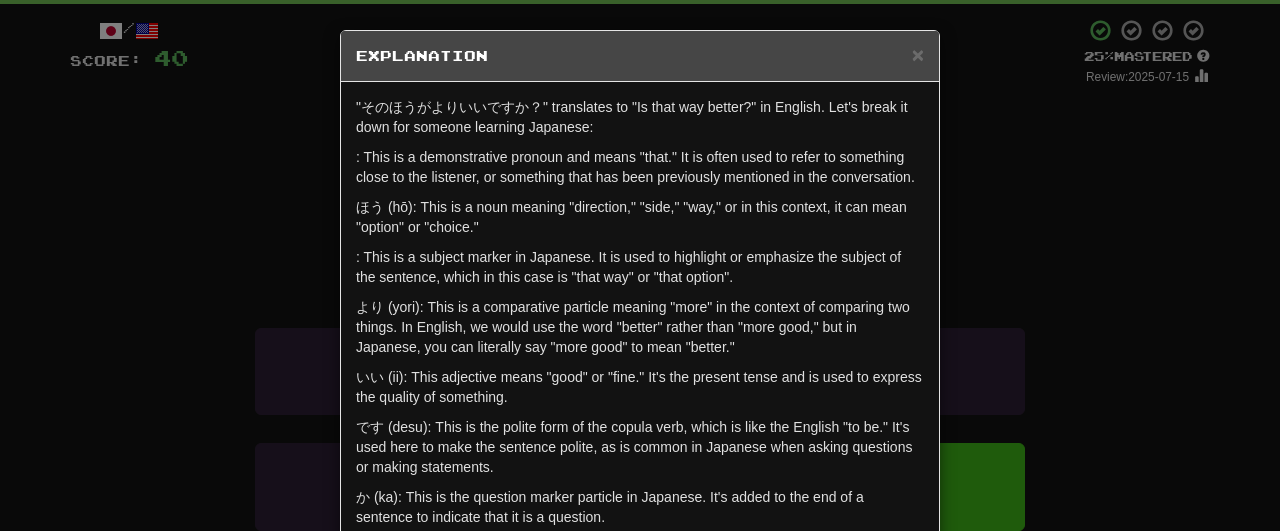 scroll, scrollTop: 133, scrollLeft: 0, axis: vertical 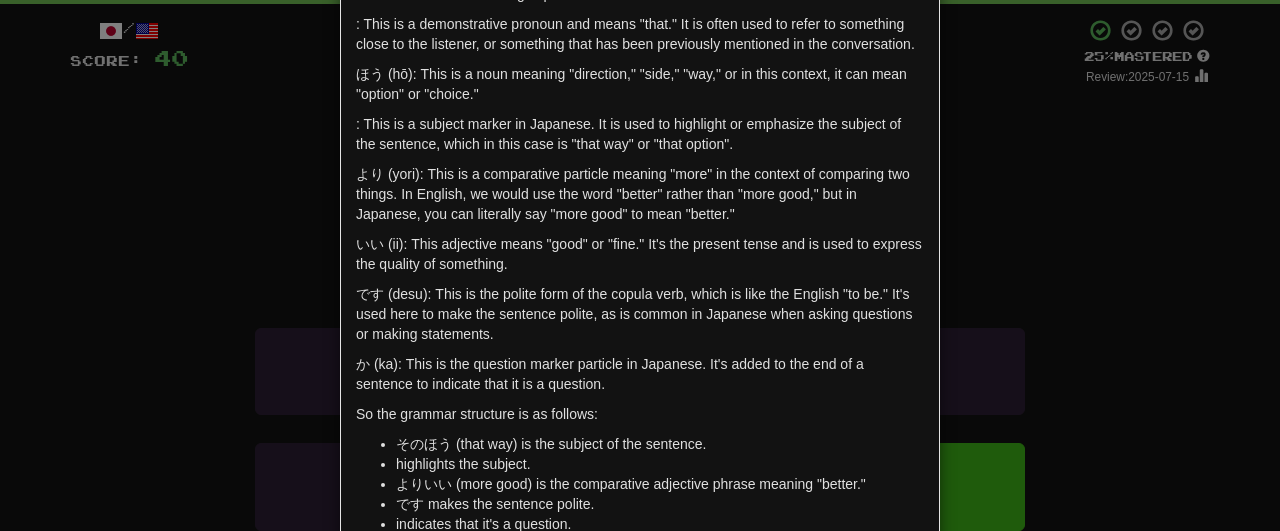 click on "より (yori): This is a comparative particle meaning "more" in the context of comparing two things. In English, we would use the word "better" rather than "more good," but in Japanese, you can literally say "more good" to mean "better."" at bounding box center (640, 194) 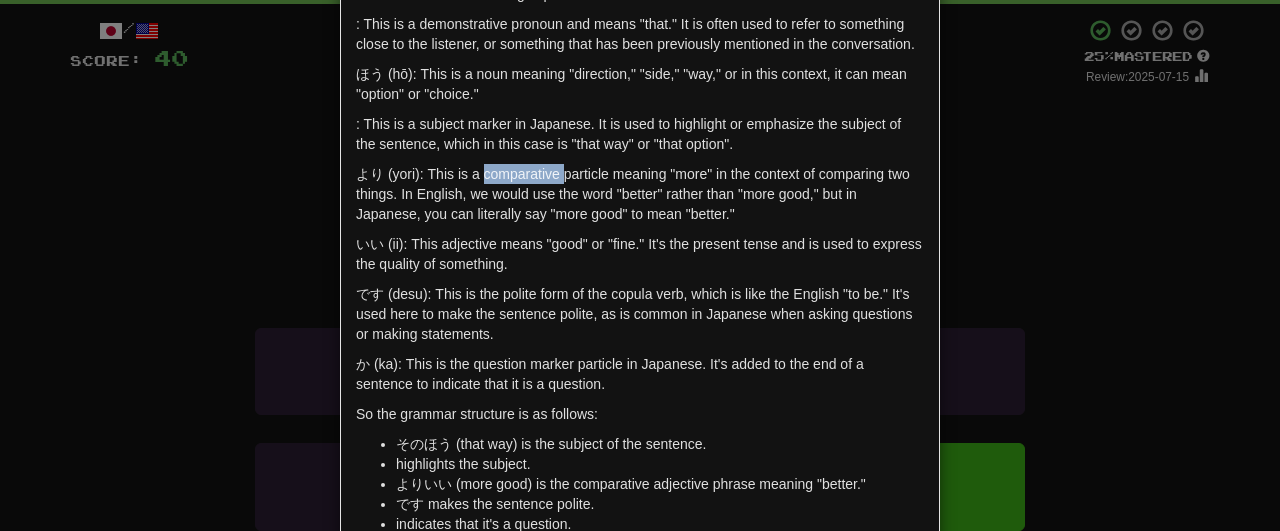 click on "より (yori): This is a comparative particle meaning "more" in the context of comparing two things. In English, we would use the word "better" rather than "more good," but in Japanese, you can literally say "more good" to mean "better."" at bounding box center (640, 194) 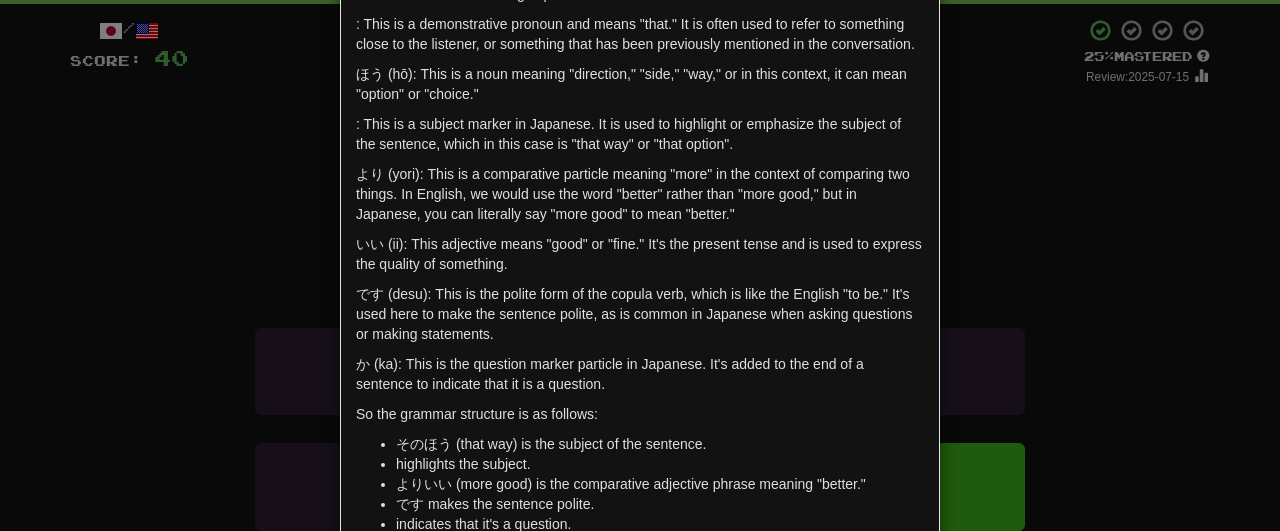 click on "より (yori): This is a comparative particle meaning "more" in the context of comparing two things. In English, we would use the word "better" rather than "more good," but in Japanese, you can literally say "more good" to mean "better."" at bounding box center (640, 194) 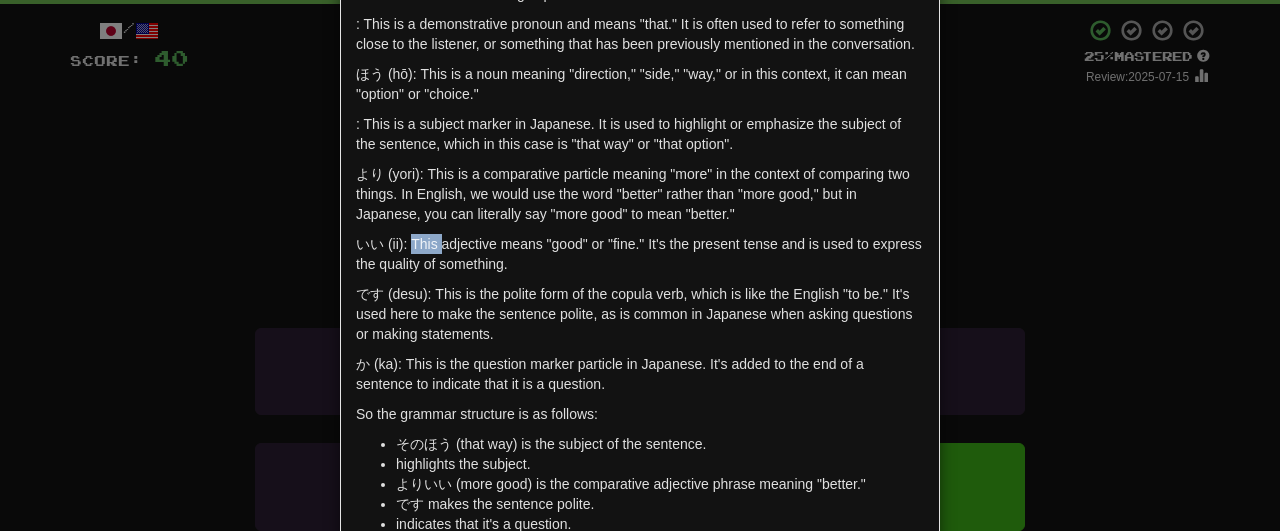 click on "いい (ii): This adjective means "good" or "fine." It's the present tense and is used to express the quality of something." at bounding box center [640, 254] 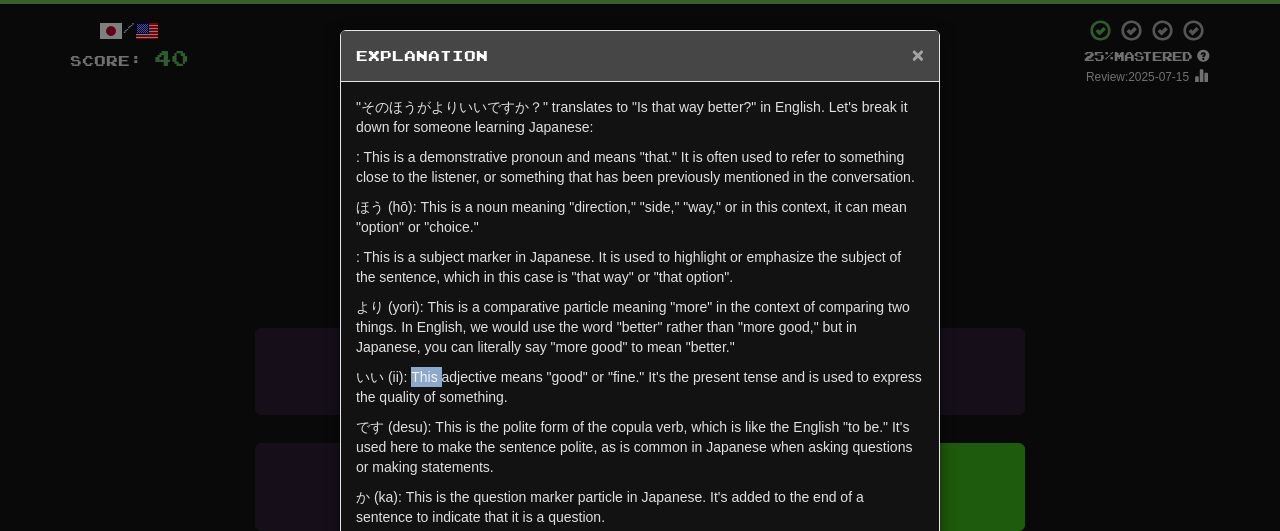 click on "×" at bounding box center [918, 54] 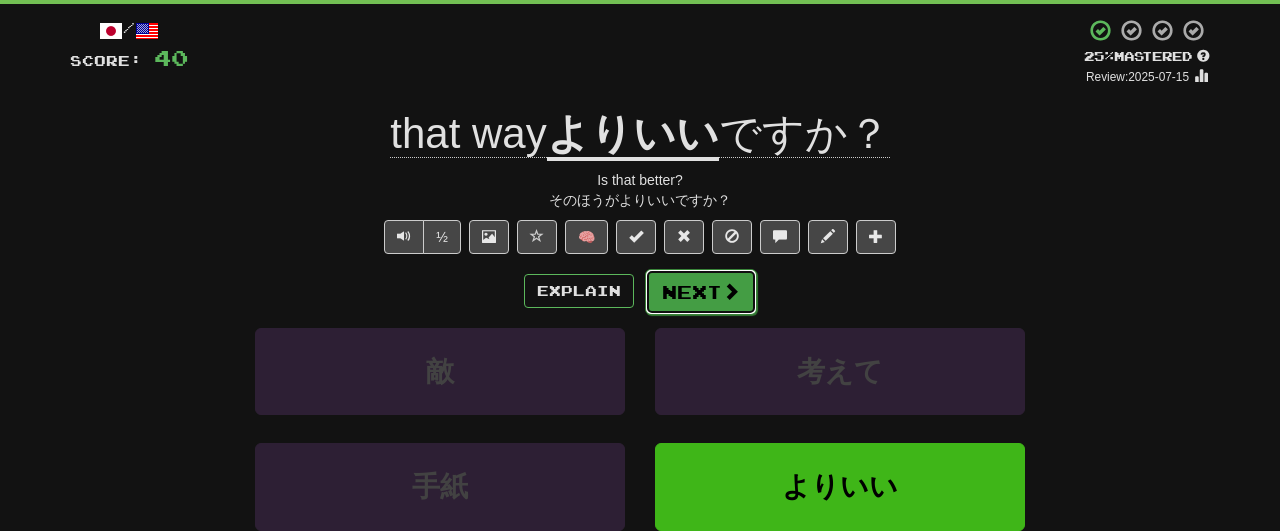 click on "Next" at bounding box center (701, 292) 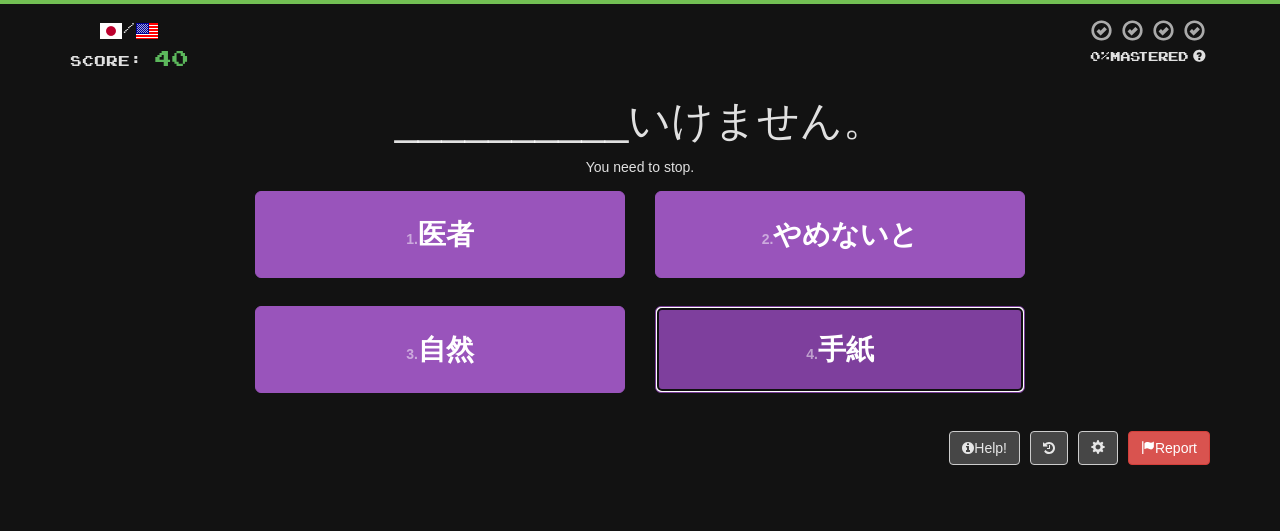 click on "4 .  手紙" at bounding box center (840, 349) 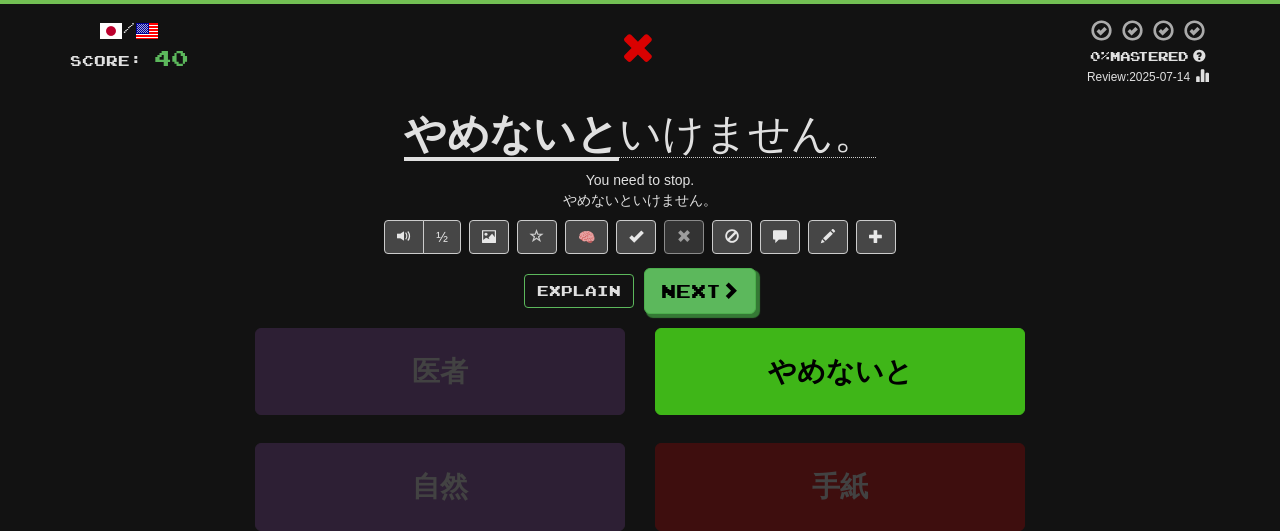 click on "Explain Next" at bounding box center [640, 291] 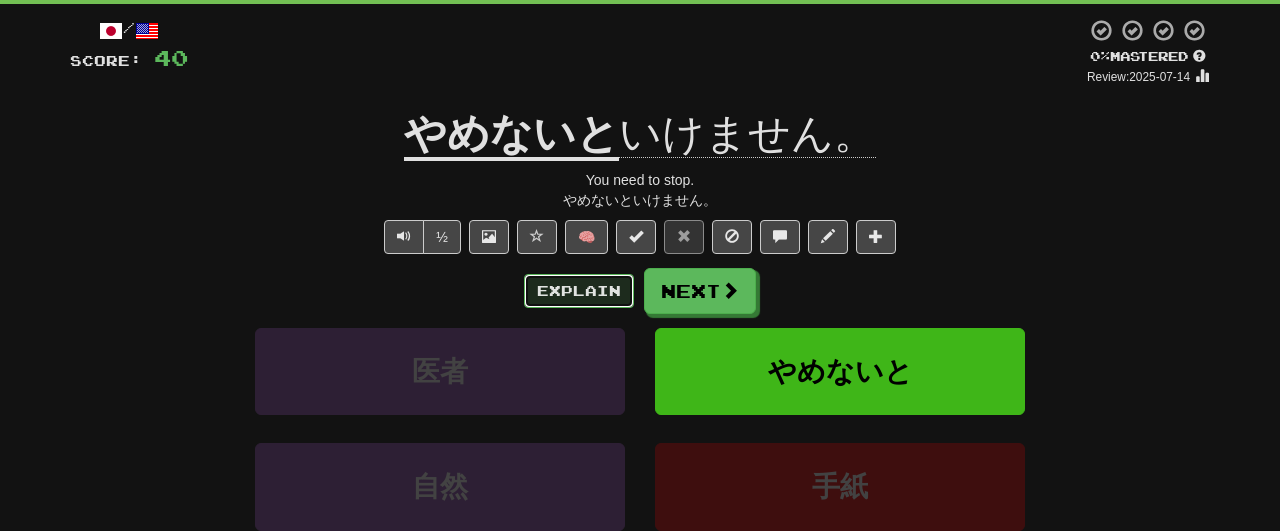 click on "Explain" at bounding box center (579, 291) 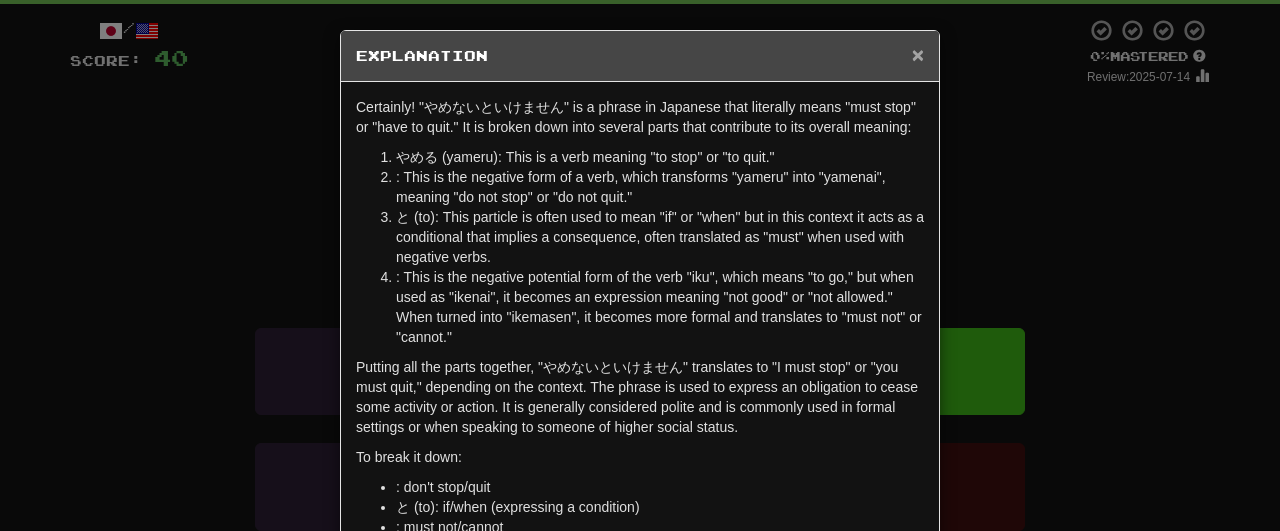 click on "×" at bounding box center [918, 54] 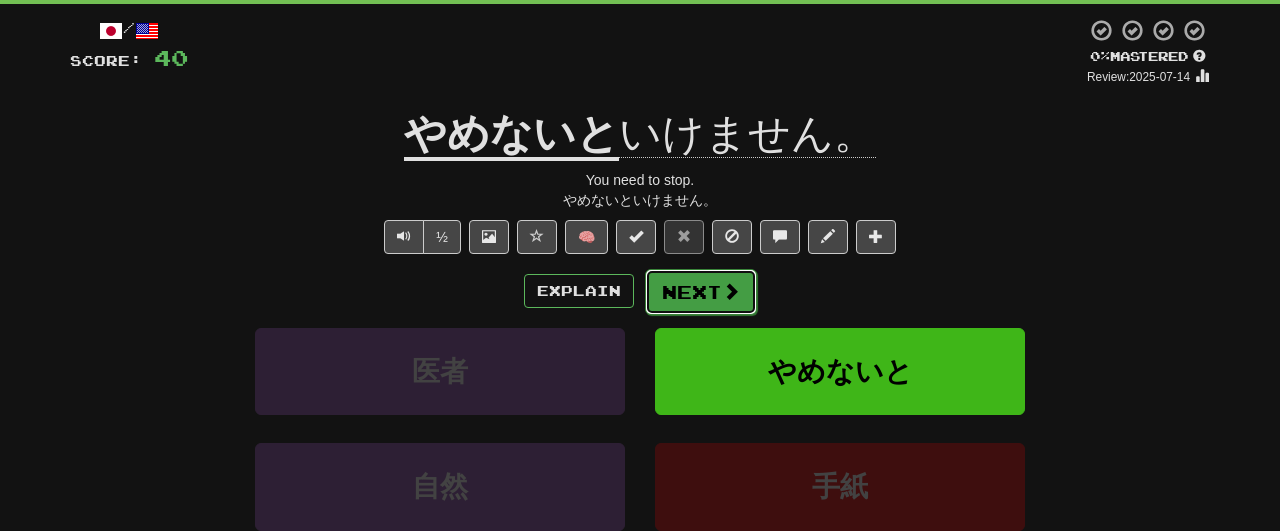 click on "Next" at bounding box center (701, 292) 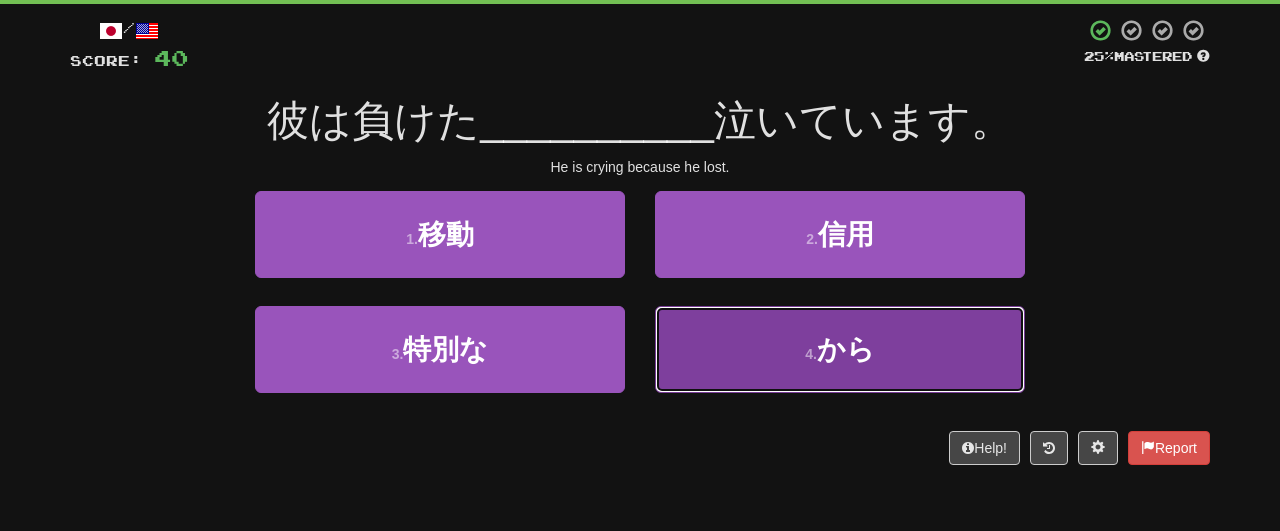 click on "4 .  から" at bounding box center [840, 349] 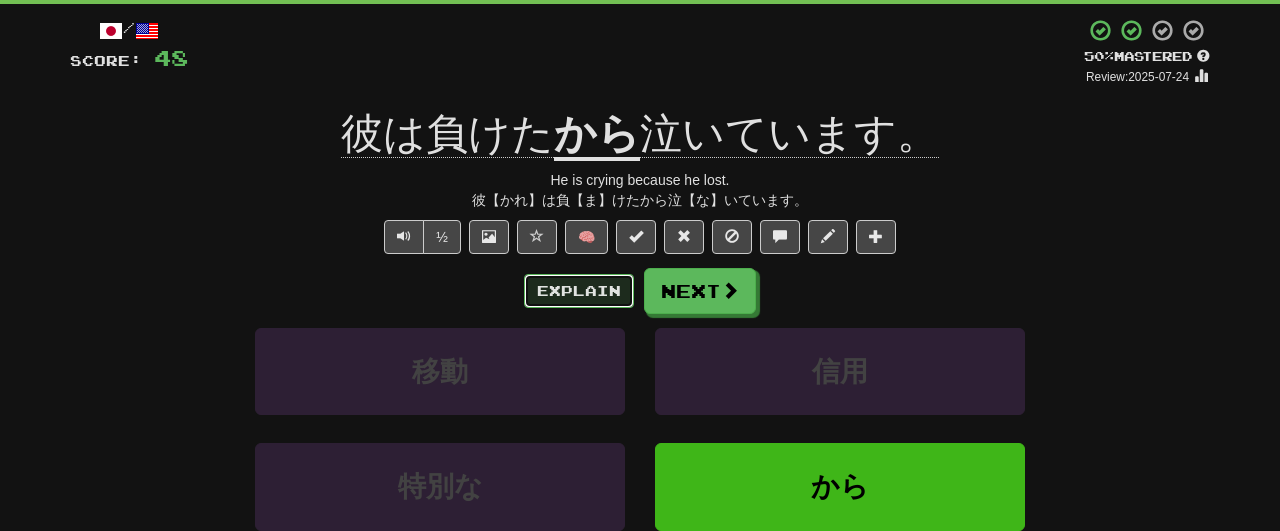 click on "Explain" at bounding box center [579, 291] 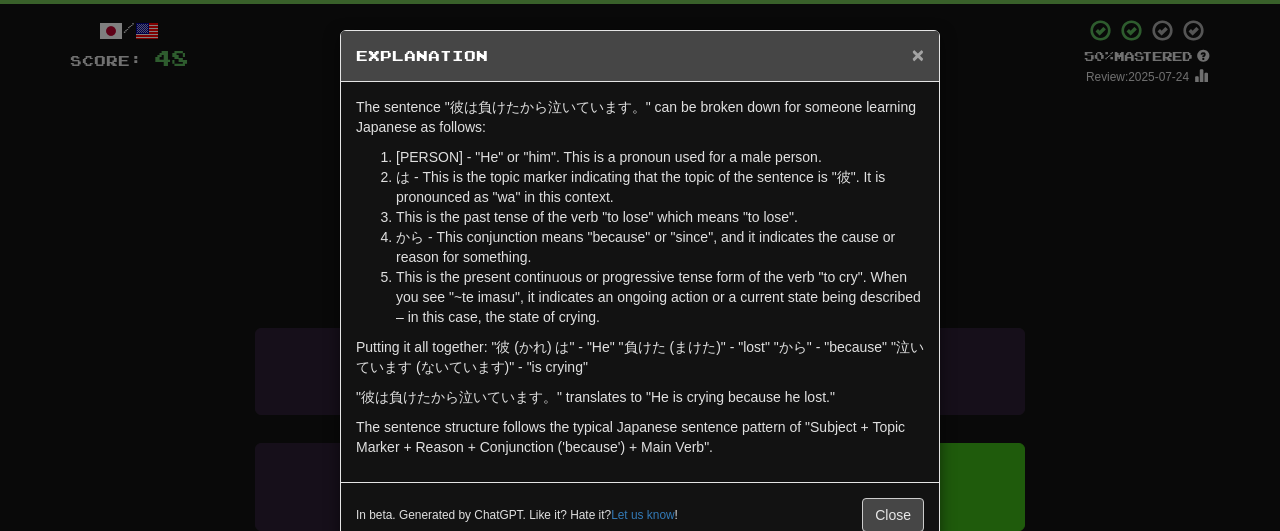 click on "×" at bounding box center [918, 54] 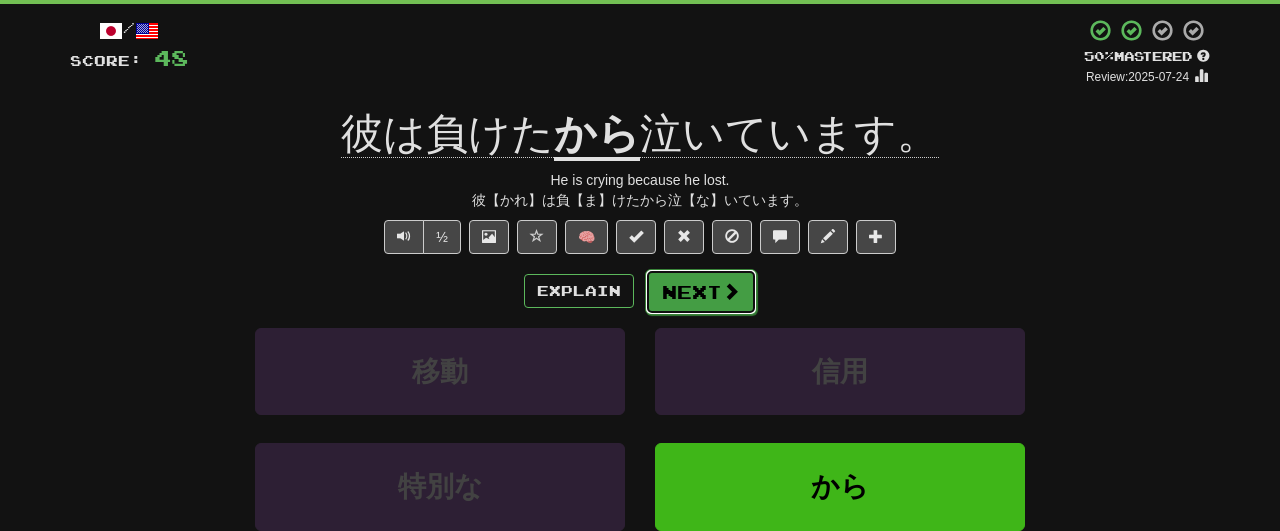 click on "Next" at bounding box center [701, 292] 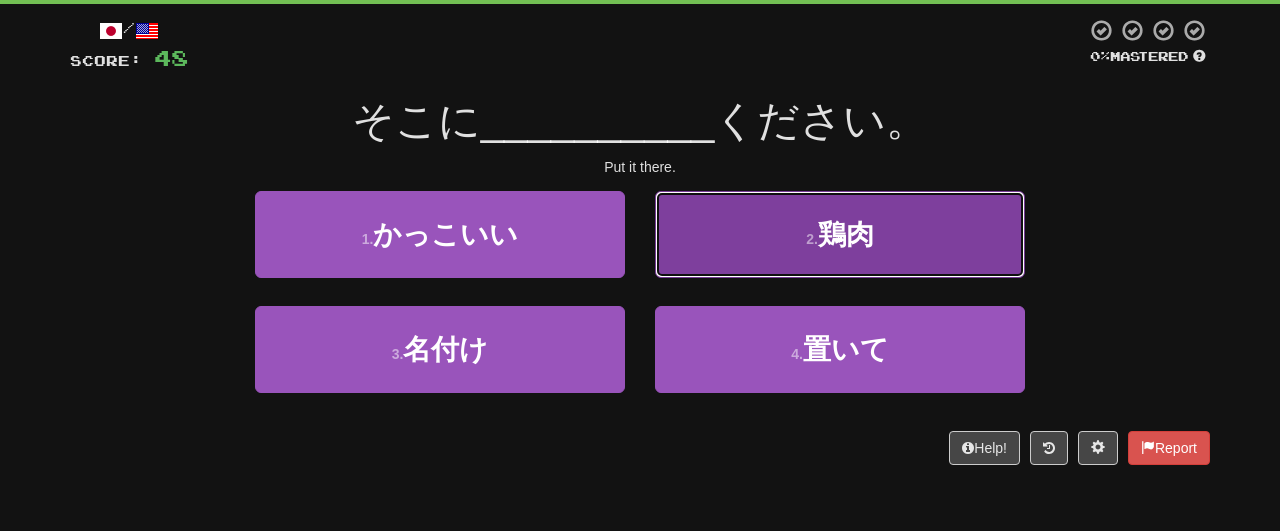 click on "鶏肉" at bounding box center (846, 234) 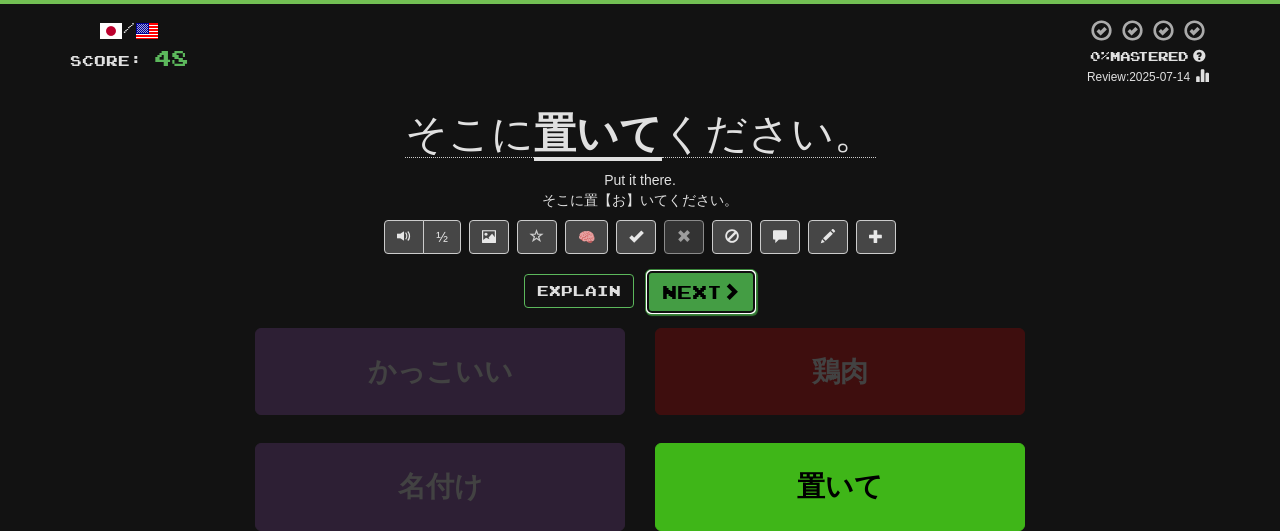 click on "Next" at bounding box center [701, 292] 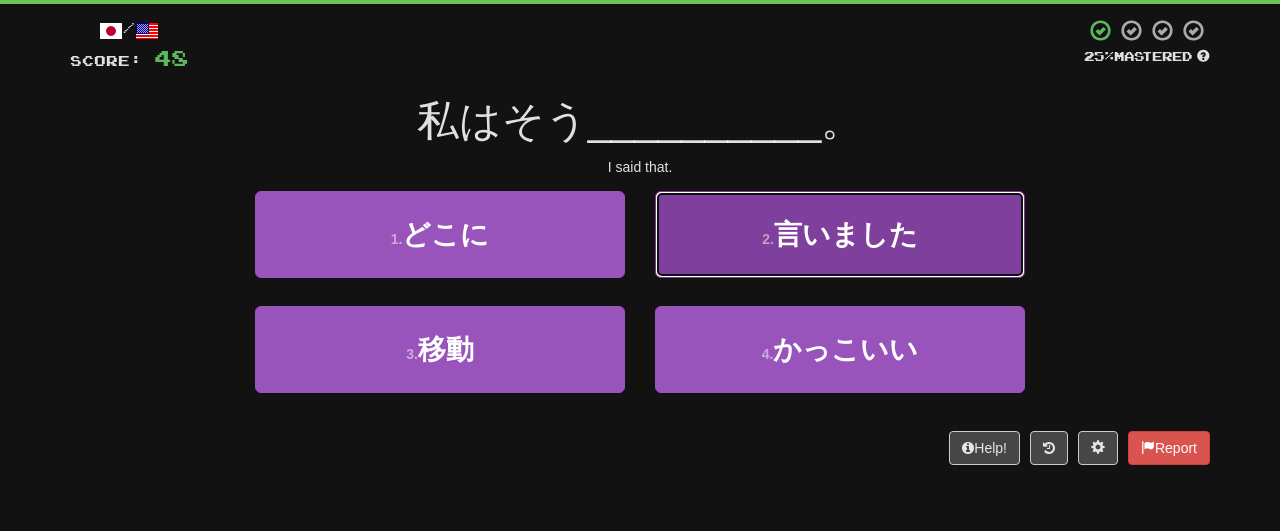 click on "2 .  言いました" at bounding box center [840, 234] 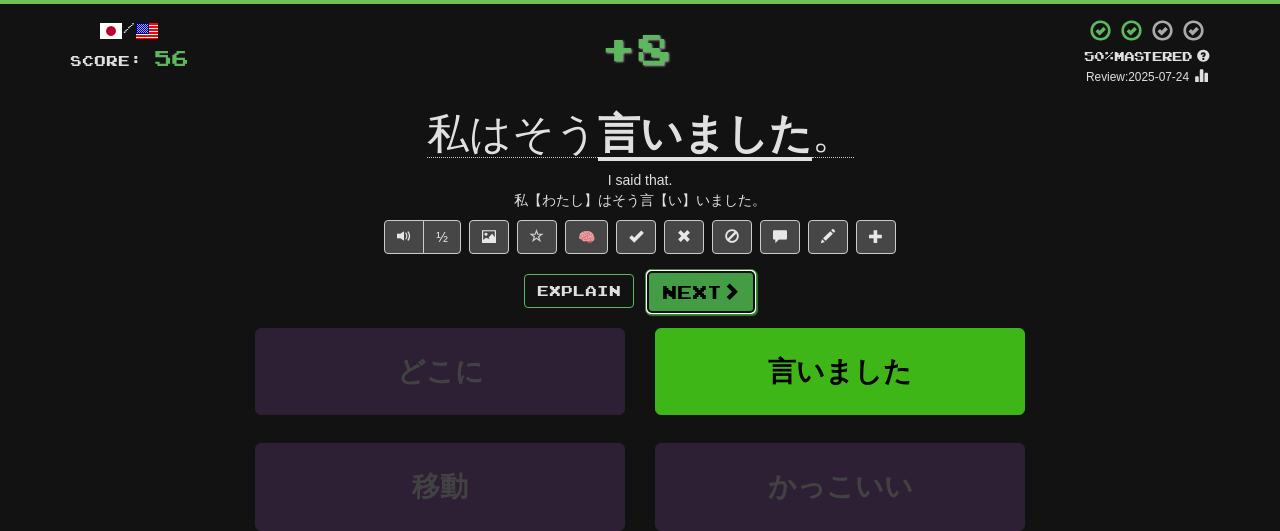 click on "Next" at bounding box center [701, 292] 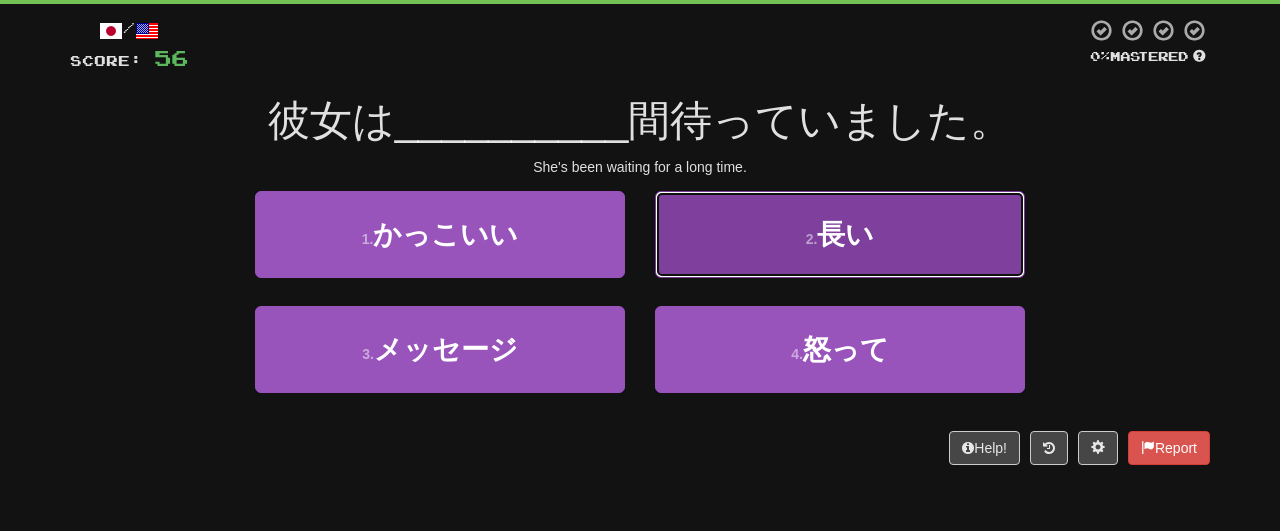 click on "2 .  長い" at bounding box center (840, 234) 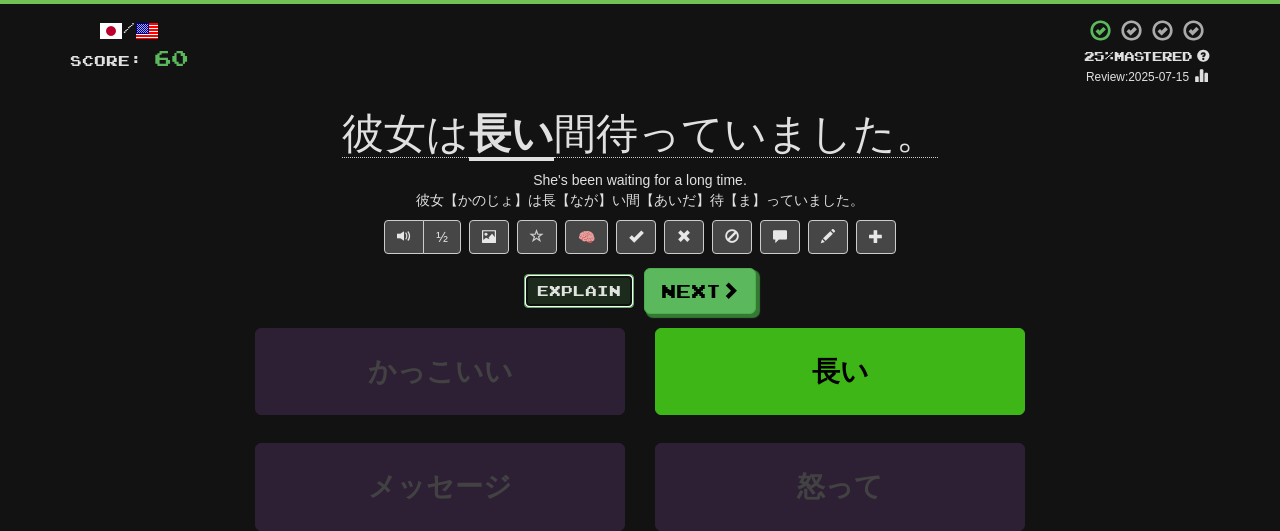 click on "Explain" at bounding box center [579, 291] 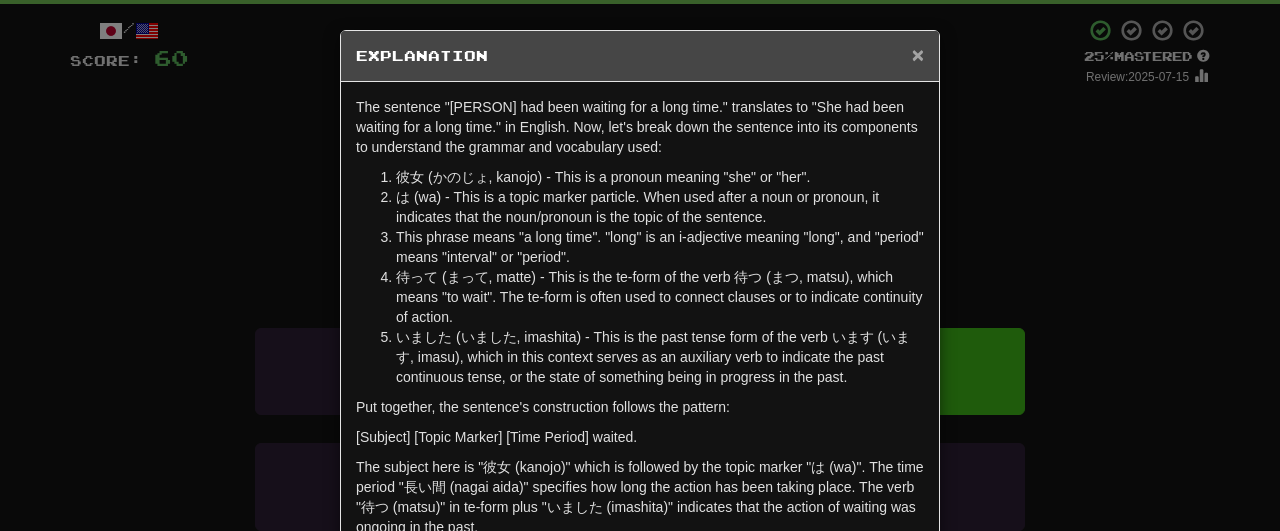 click on "×" at bounding box center (918, 54) 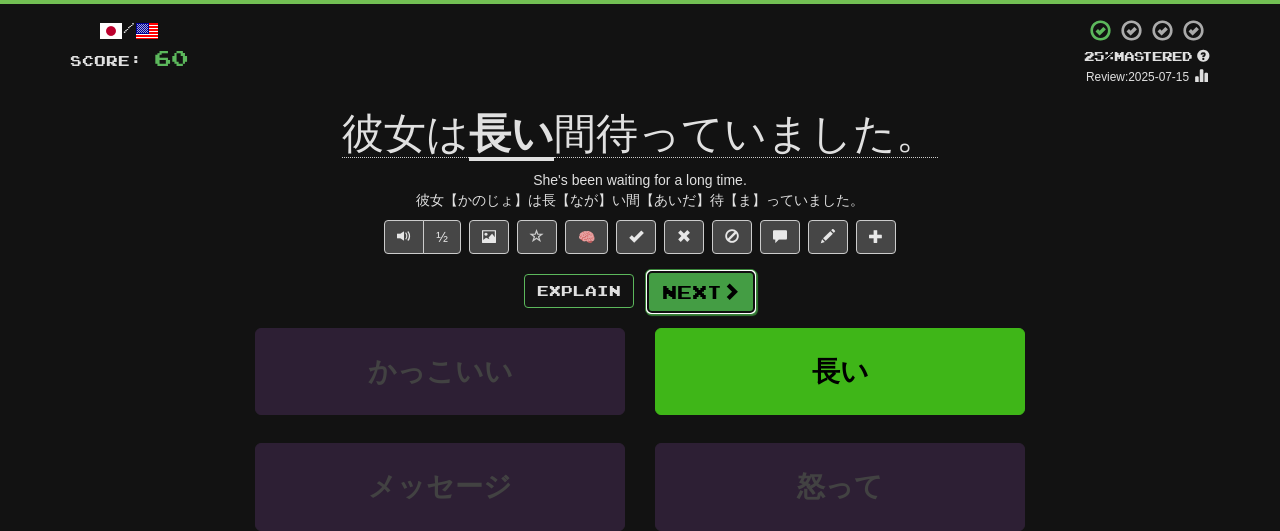 click on "Next" at bounding box center (701, 292) 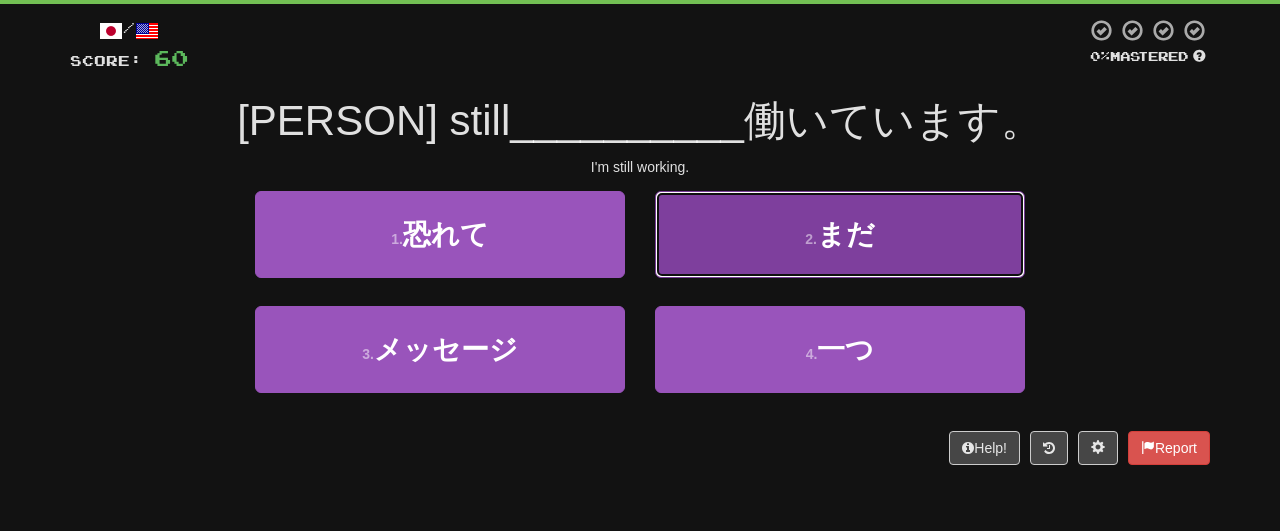click on "2 .  まだ" at bounding box center (840, 234) 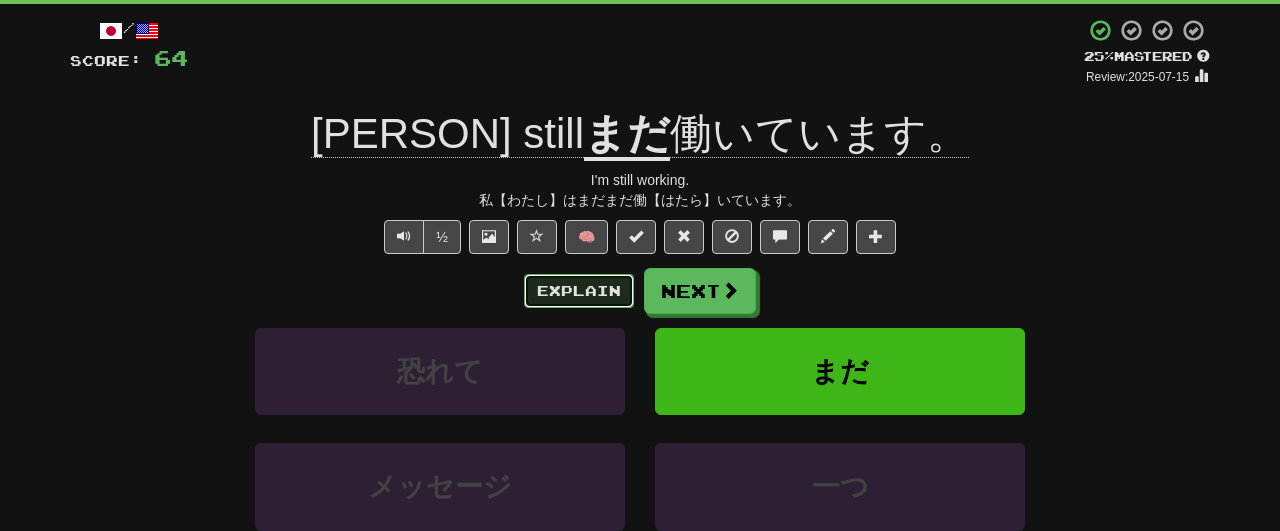 click on "Explain" at bounding box center (579, 291) 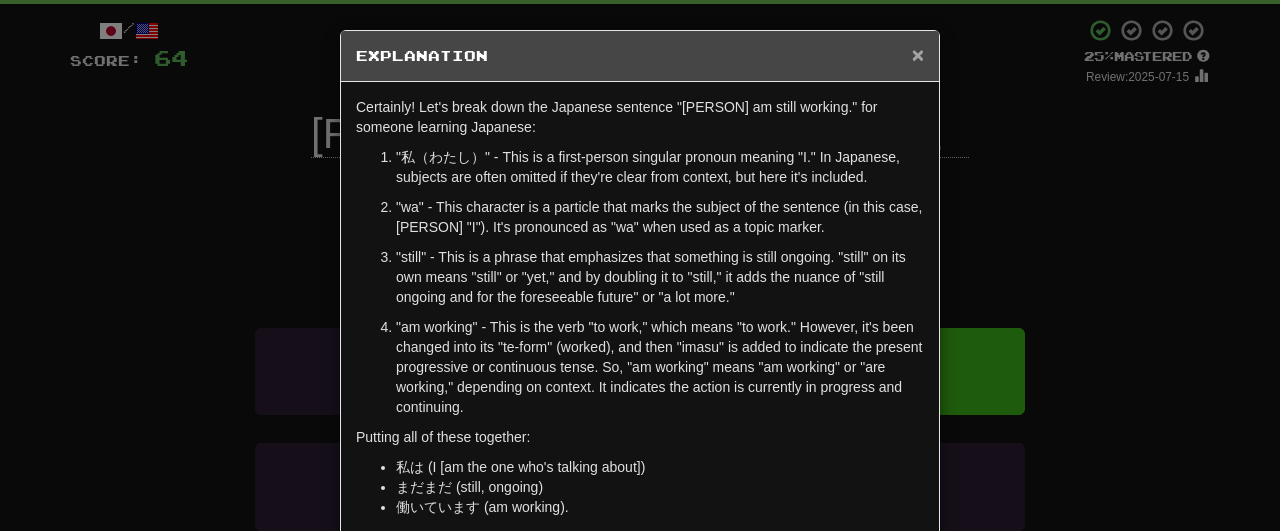 click on "×" at bounding box center (918, 54) 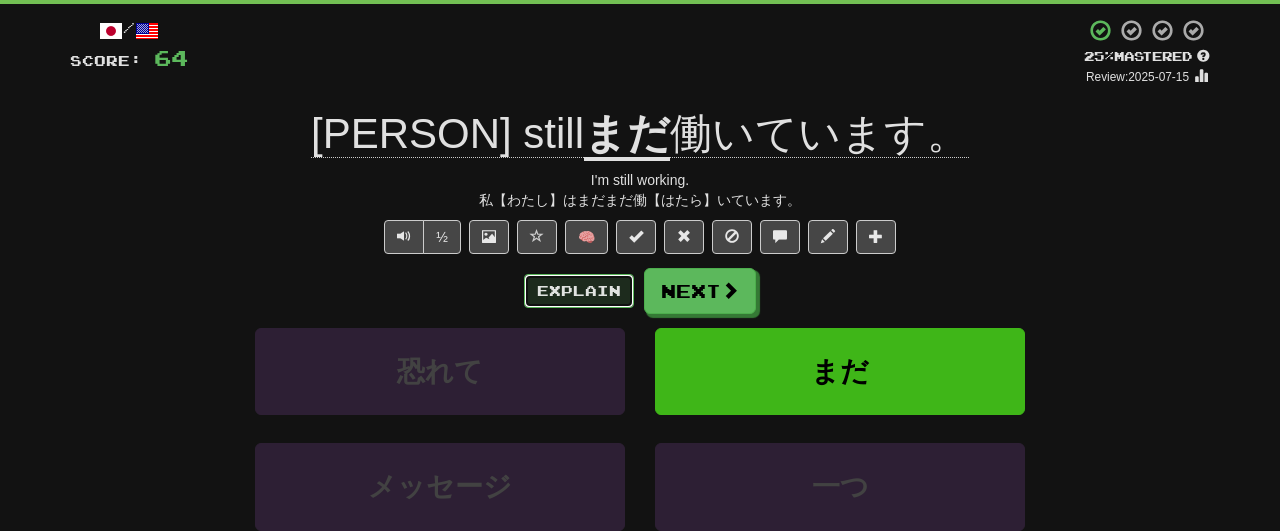 click on "Explain" at bounding box center [579, 291] 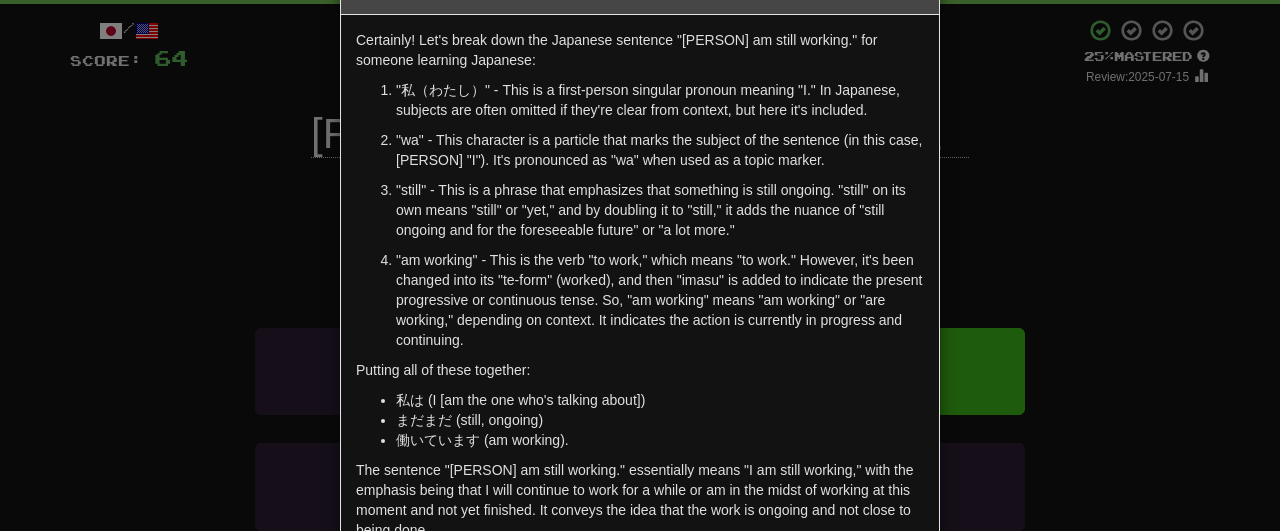 scroll, scrollTop: 0, scrollLeft: 0, axis: both 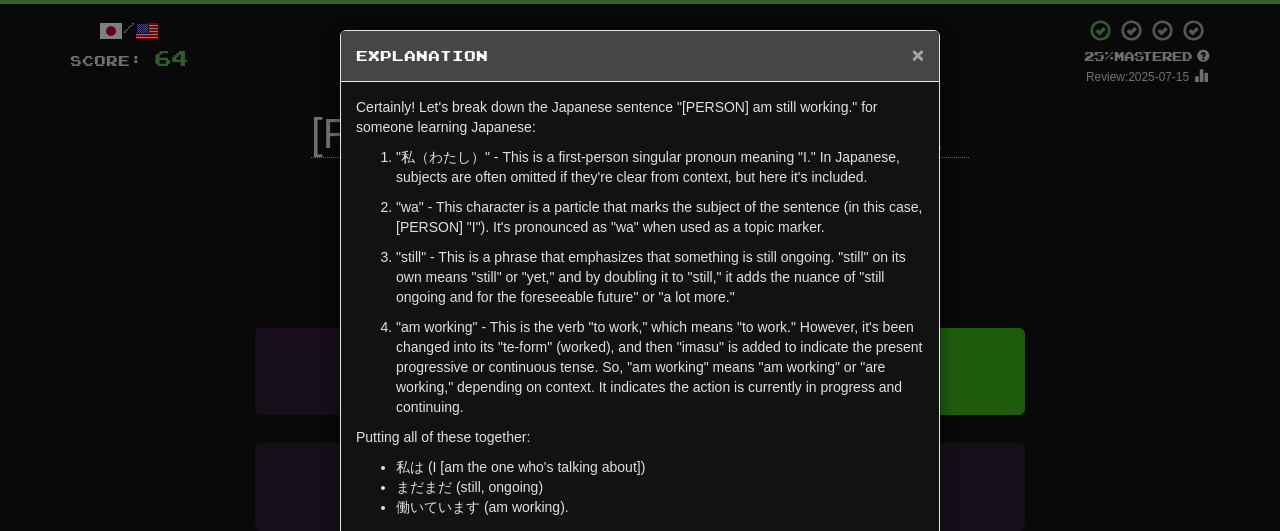 click on "×" at bounding box center (918, 54) 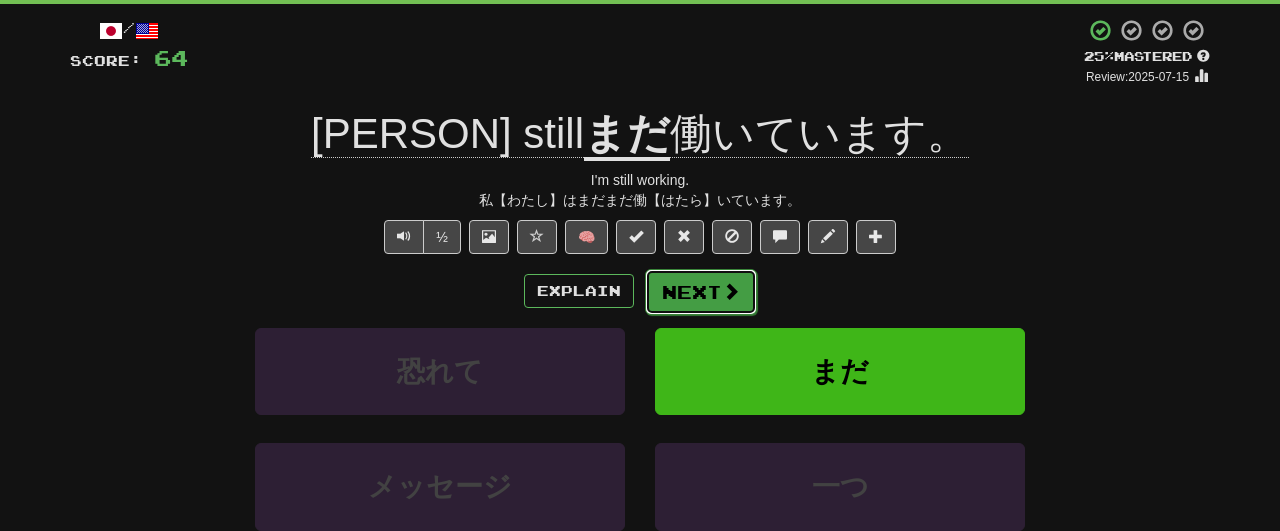 click on "Next" at bounding box center [701, 292] 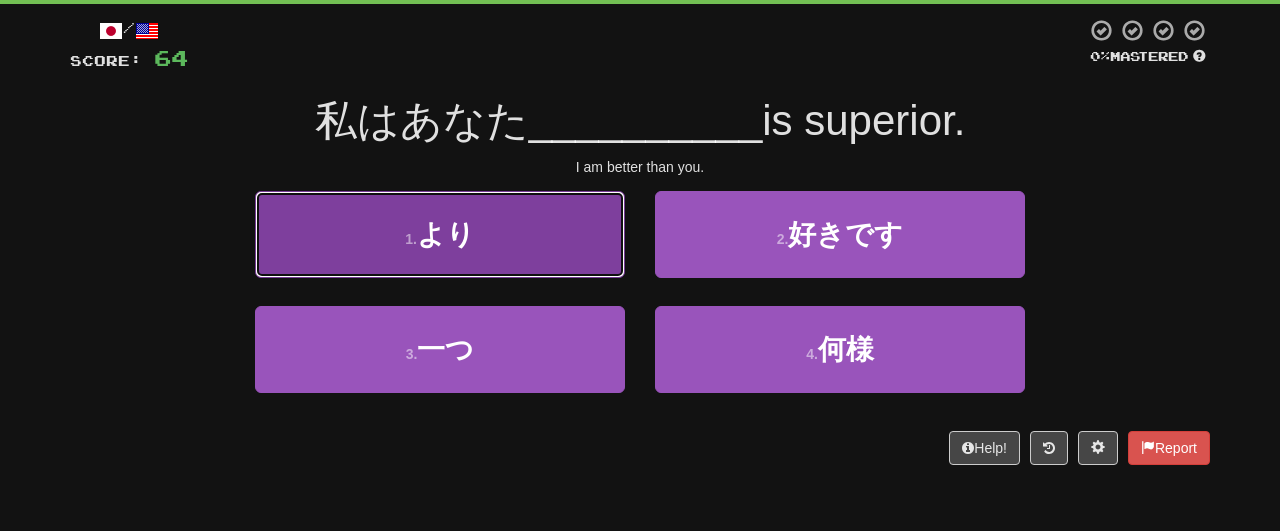 click on "1 .  より" at bounding box center [440, 234] 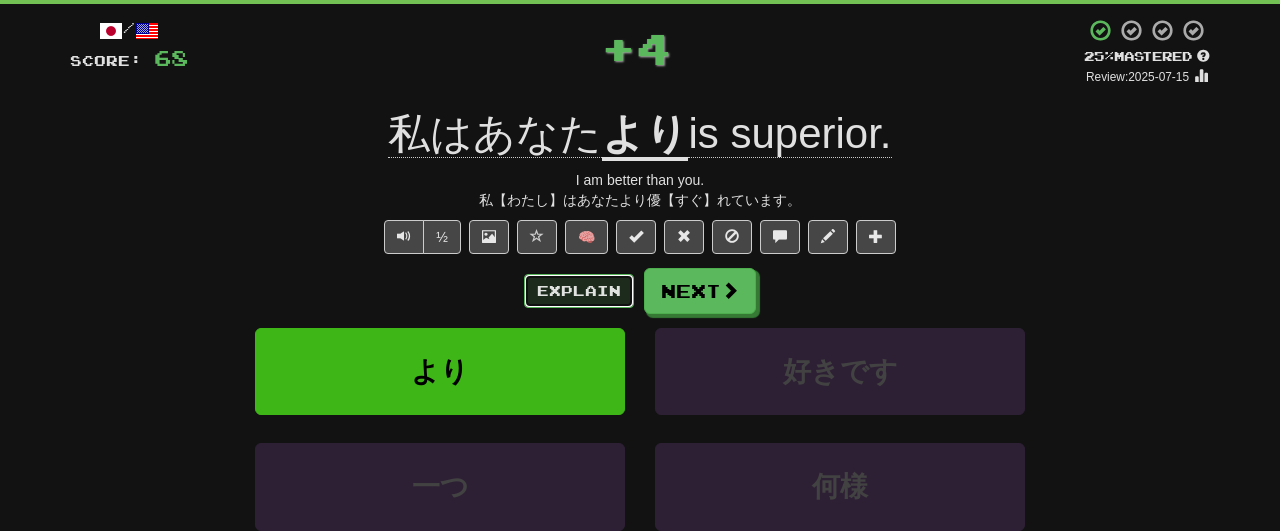 click on "Explain" at bounding box center (579, 291) 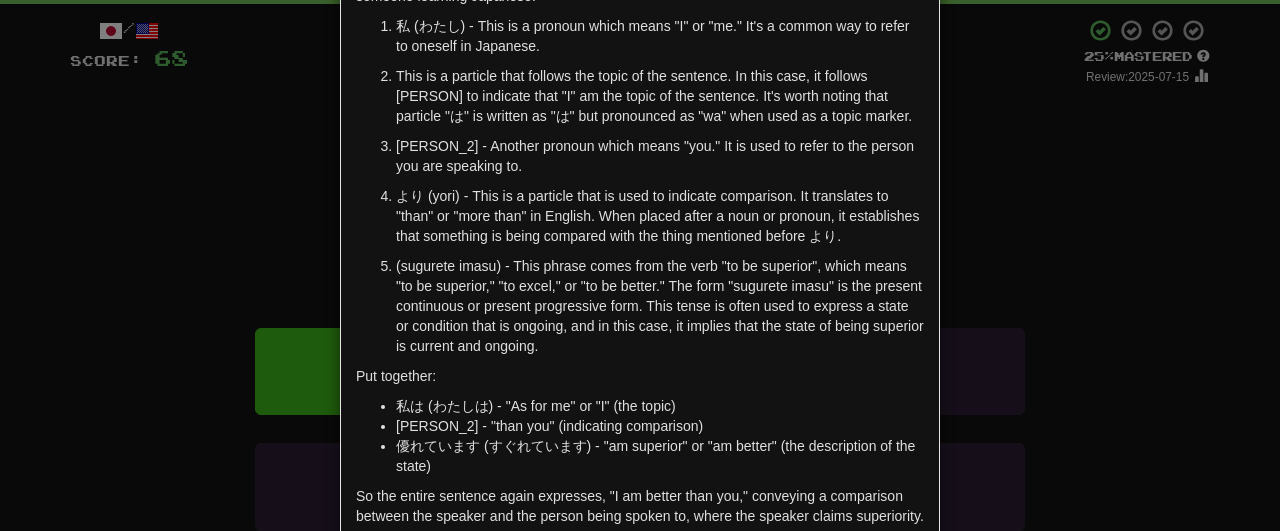scroll, scrollTop: 0, scrollLeft: 0, axis: both 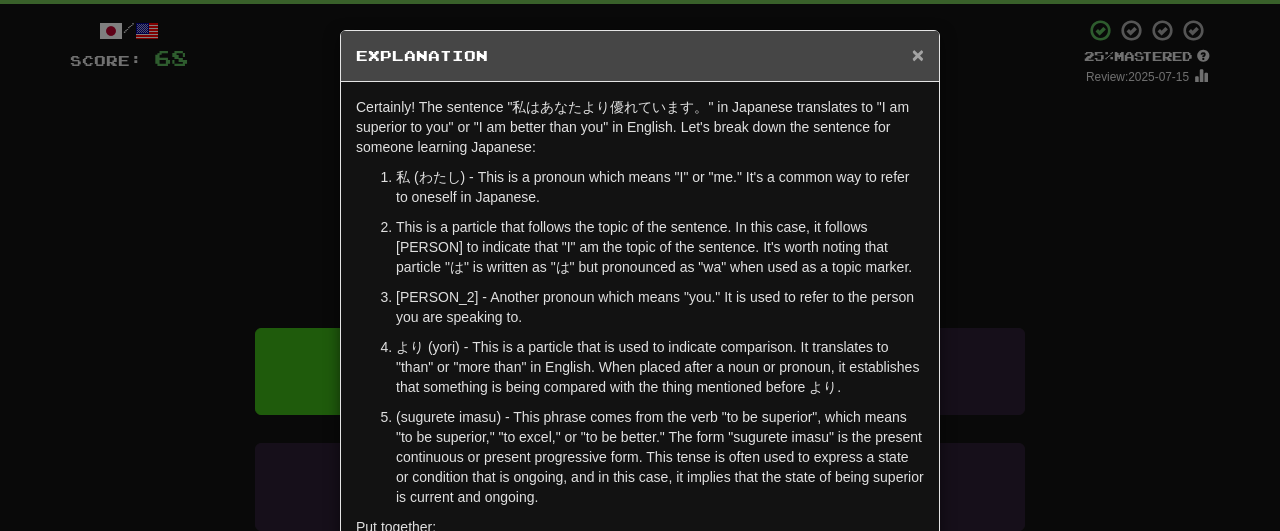 click on "×" at bounding box center (918, 54) 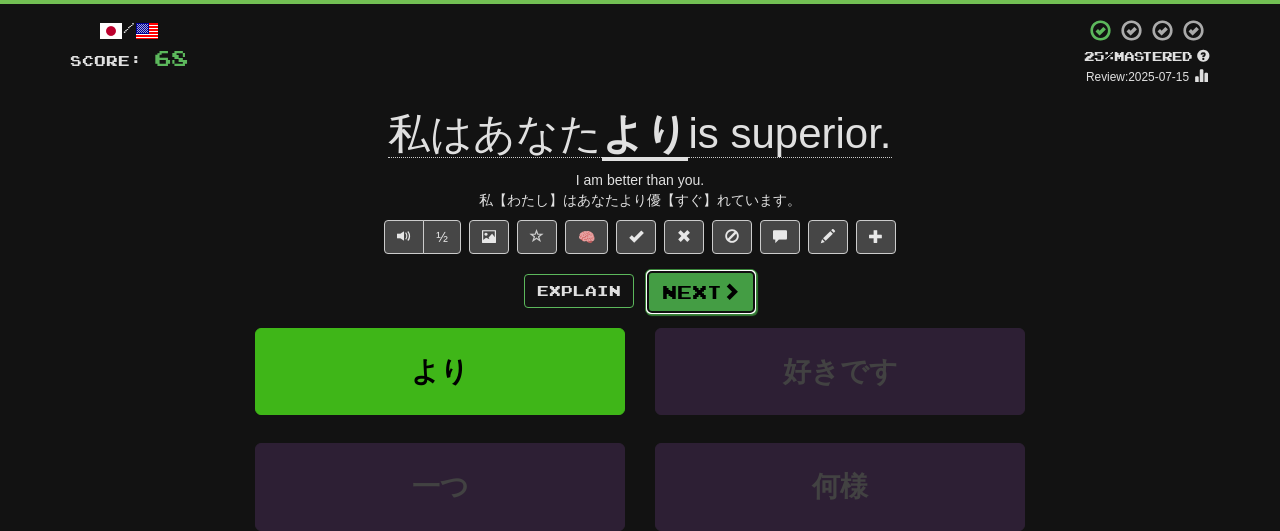 click on "Next" at bounding box center [701, 292] 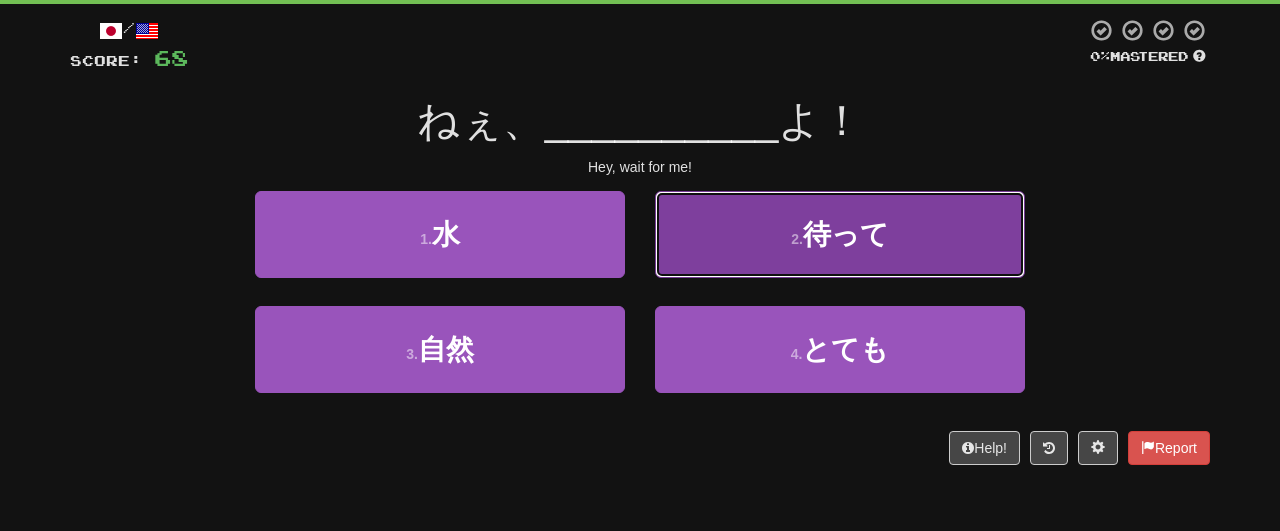 click on "2 .  待って" at bounding box center (840, 234) 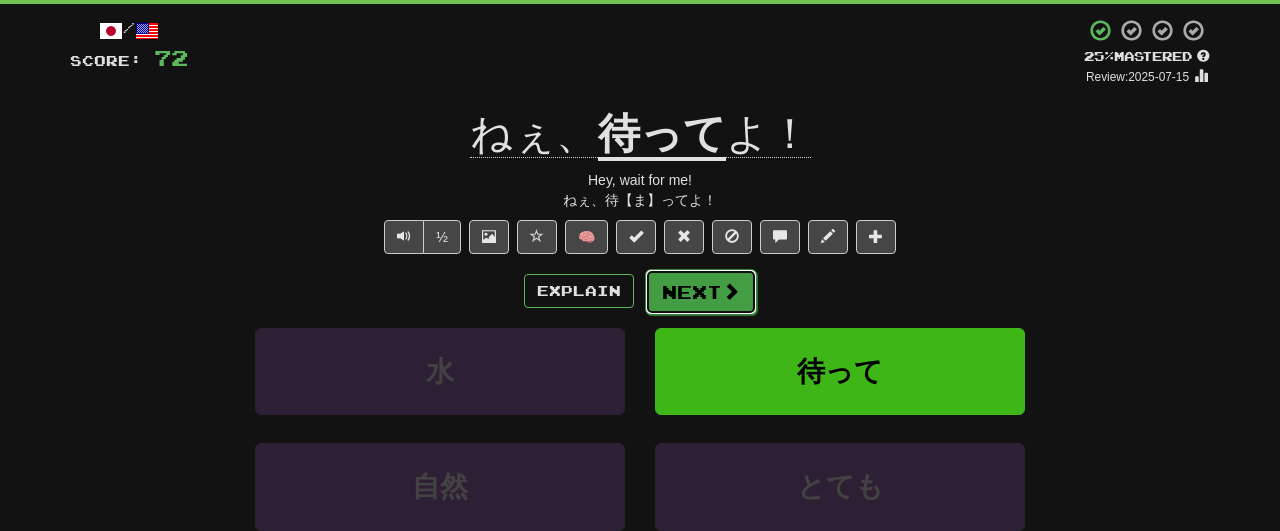 click on "Next" at bounding box center [701, 292] 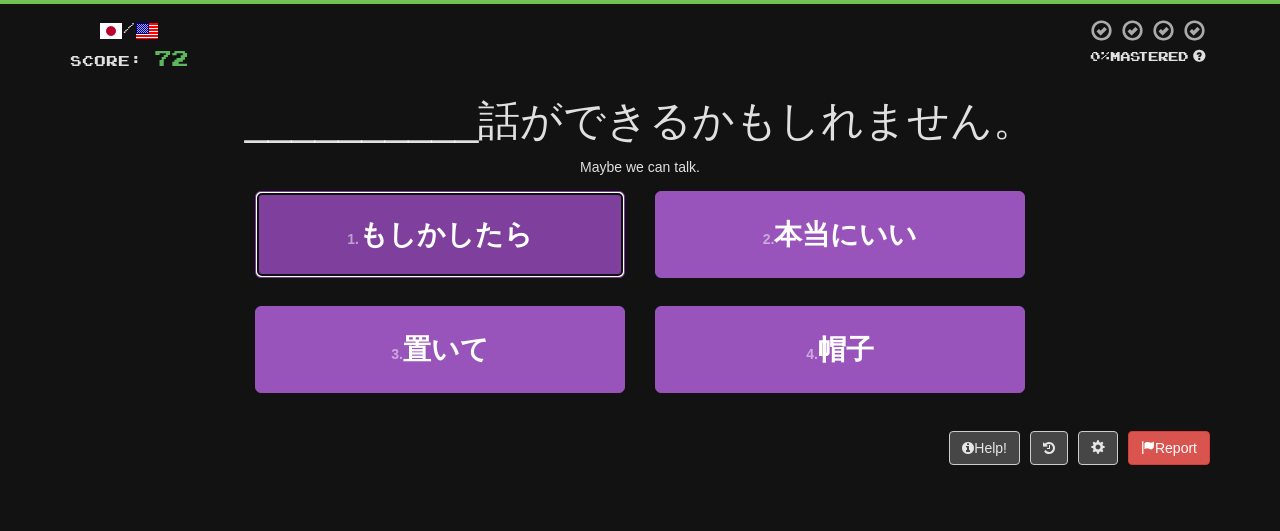 click on "1 .  もしかしたら" at bounding box center [440, 234] 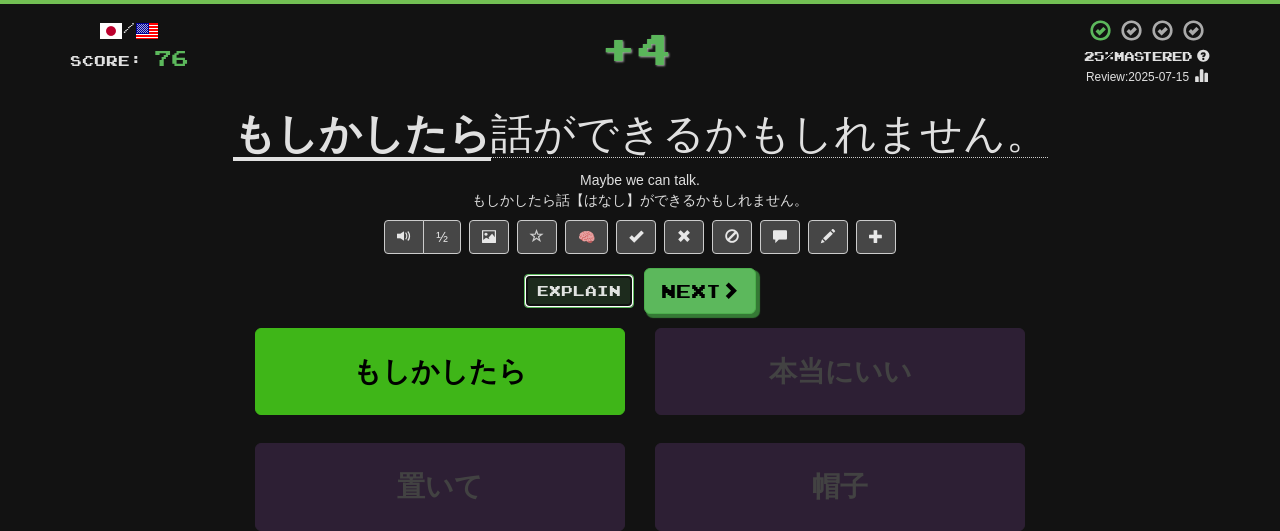 click on "Explain" at bounding box center (579, 291) 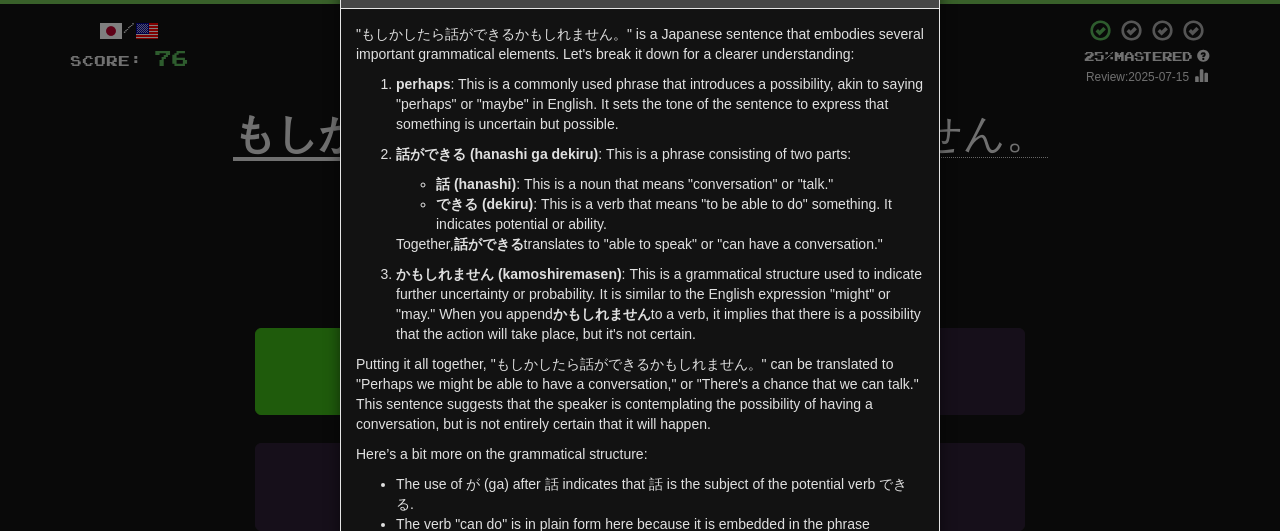 scroll, scrollTop: 0, scrollLeft: 0, axis: both 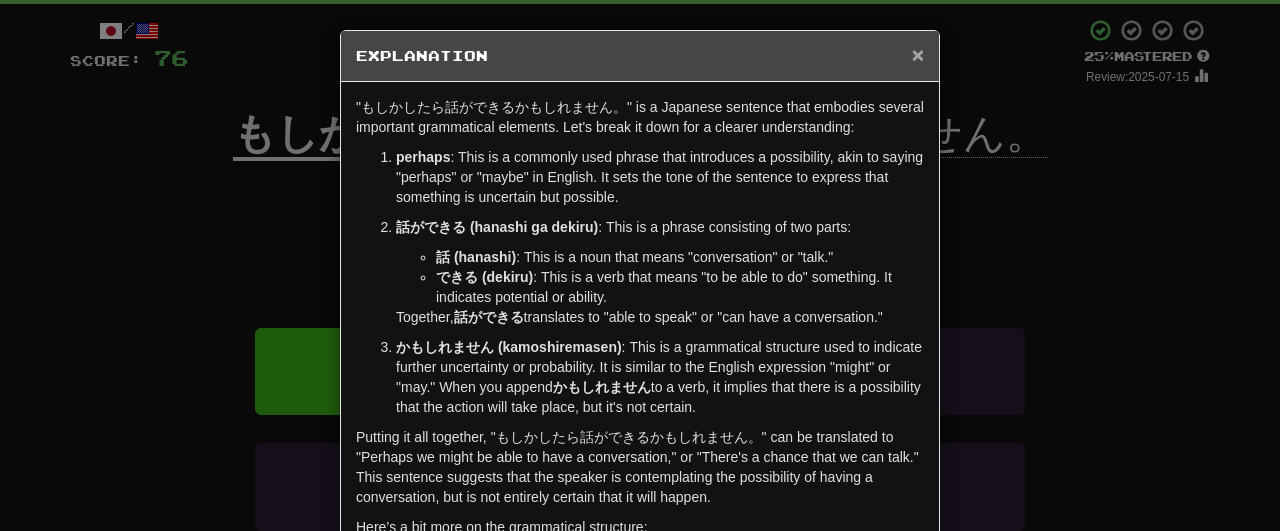 click on "×" at bounding box center (918, 54) 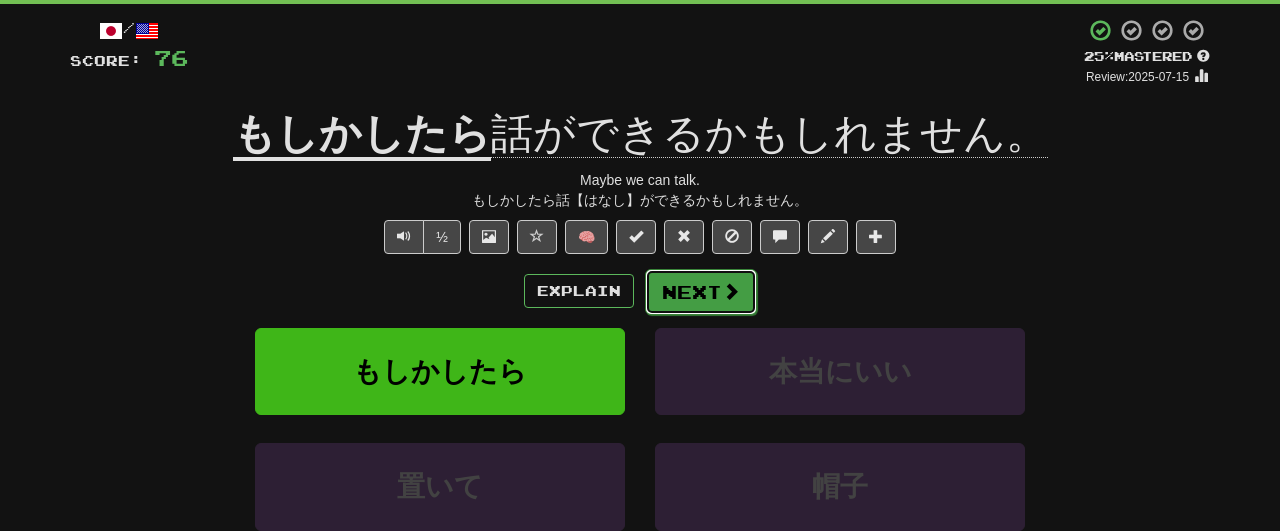 click on "Next" at bounding box center [701, 292] 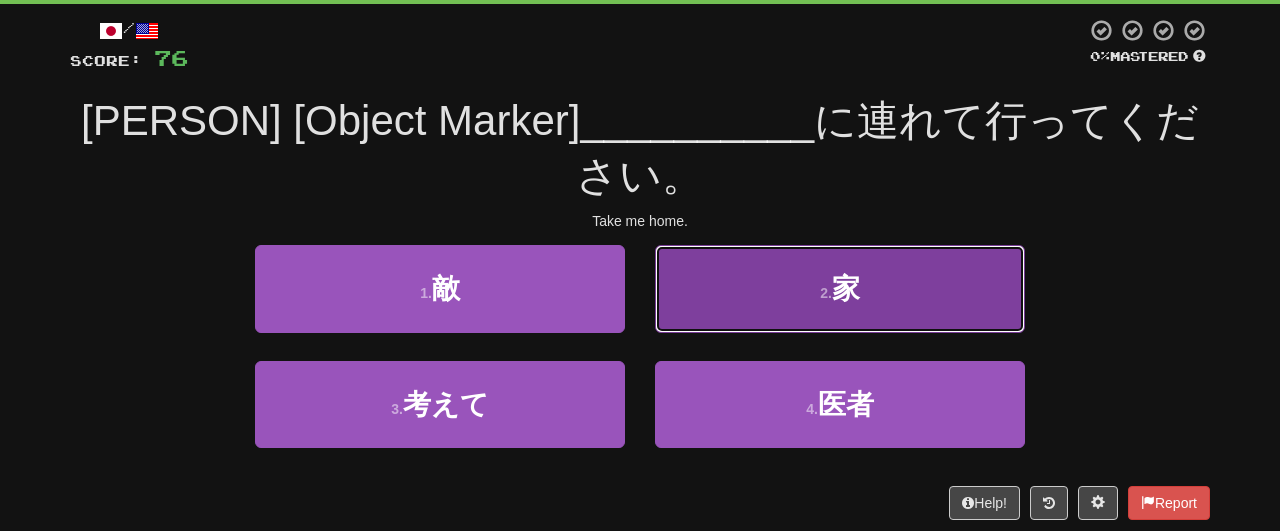 click on "2 .  家" at bounding box center (840, 288) 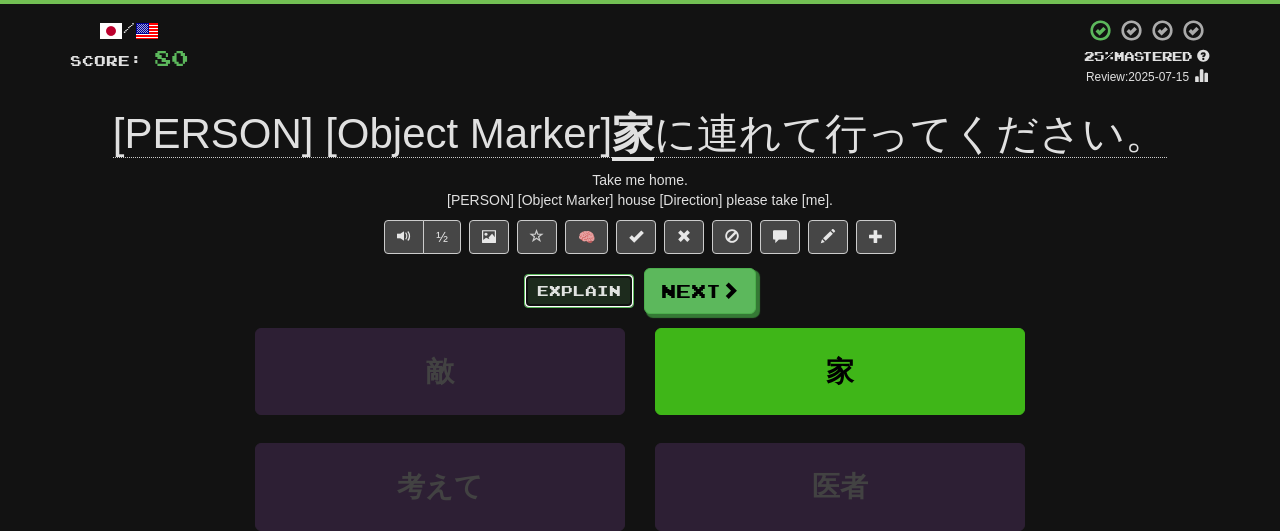 click on "Explain" at bounding box center (579, 291) 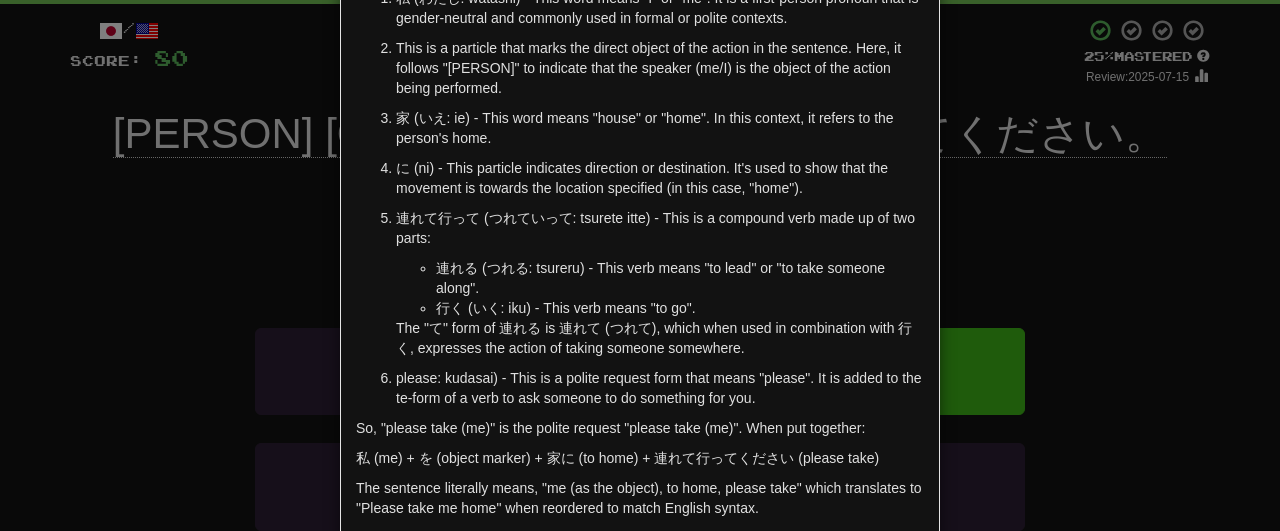 scroll, scrollTop: 0, scrollLeft: 0, axis: both 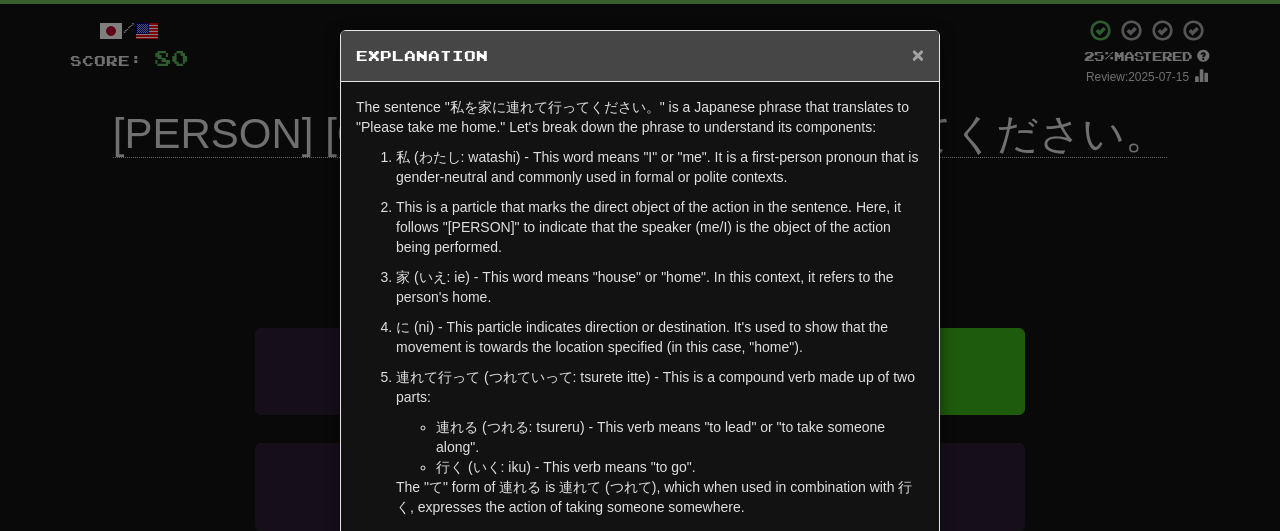 click on "×" at bounding box center (918, 54) 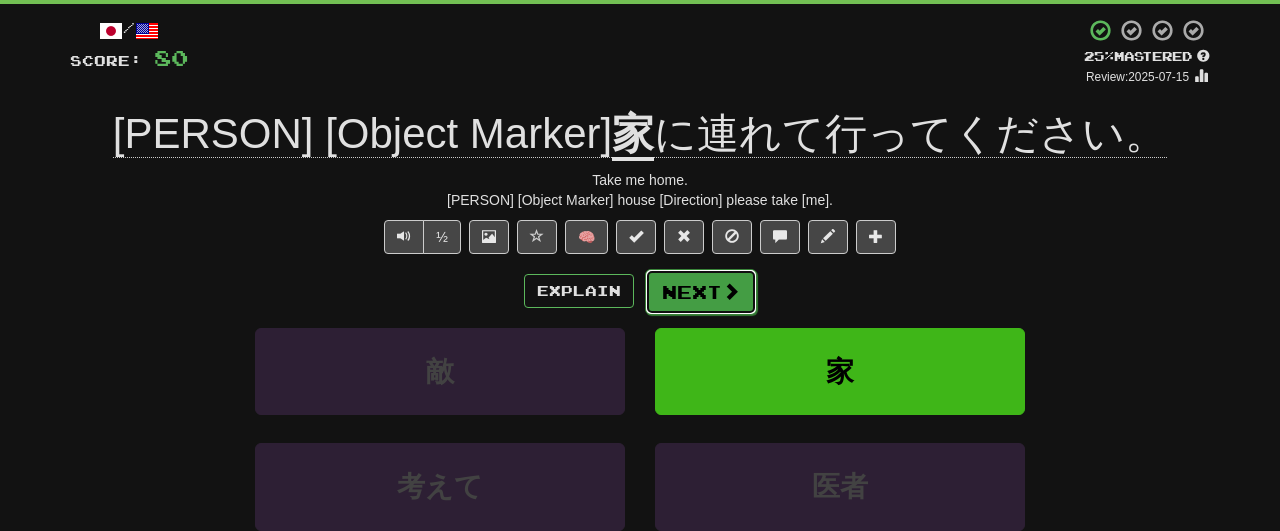 click on "Next" at bounding box center [701, 292] 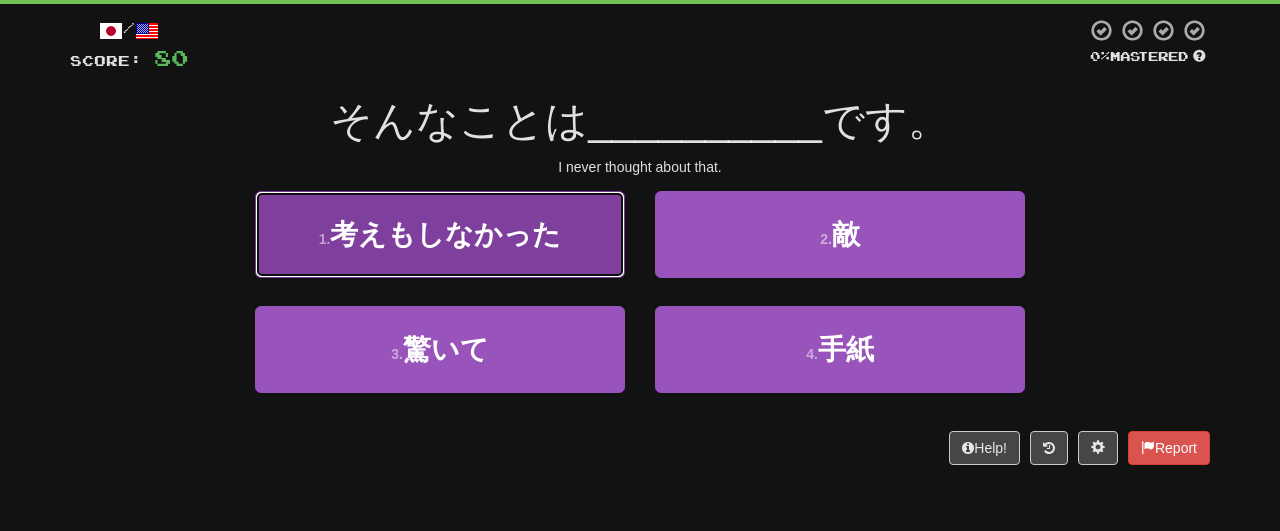 click on "1 .  考えもしなかった" at bounding box center (440, 234) 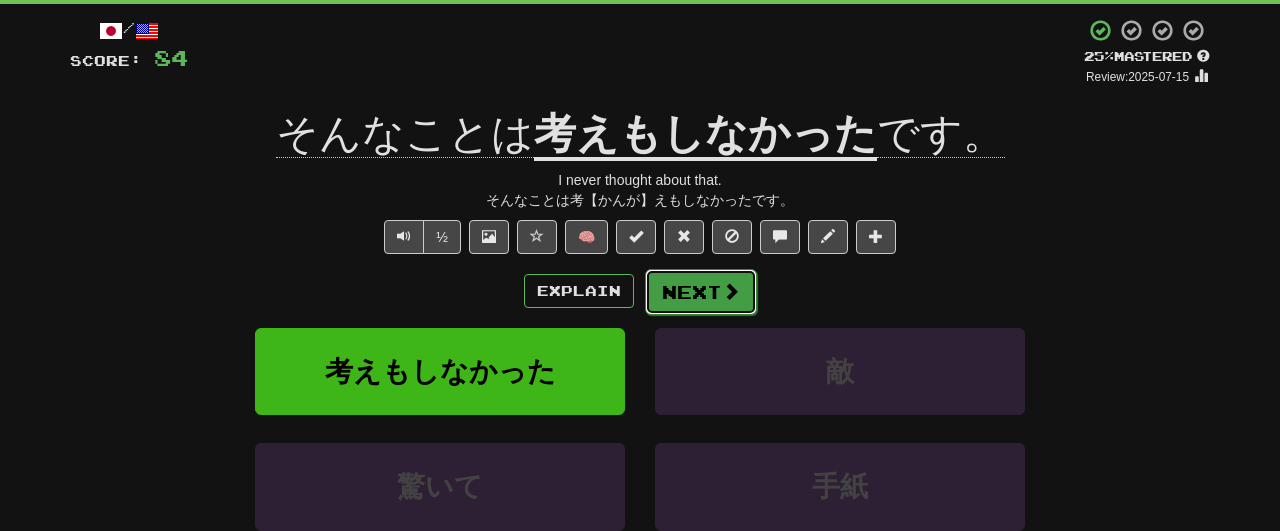 click on "Next" at bounding box center [701, 292] 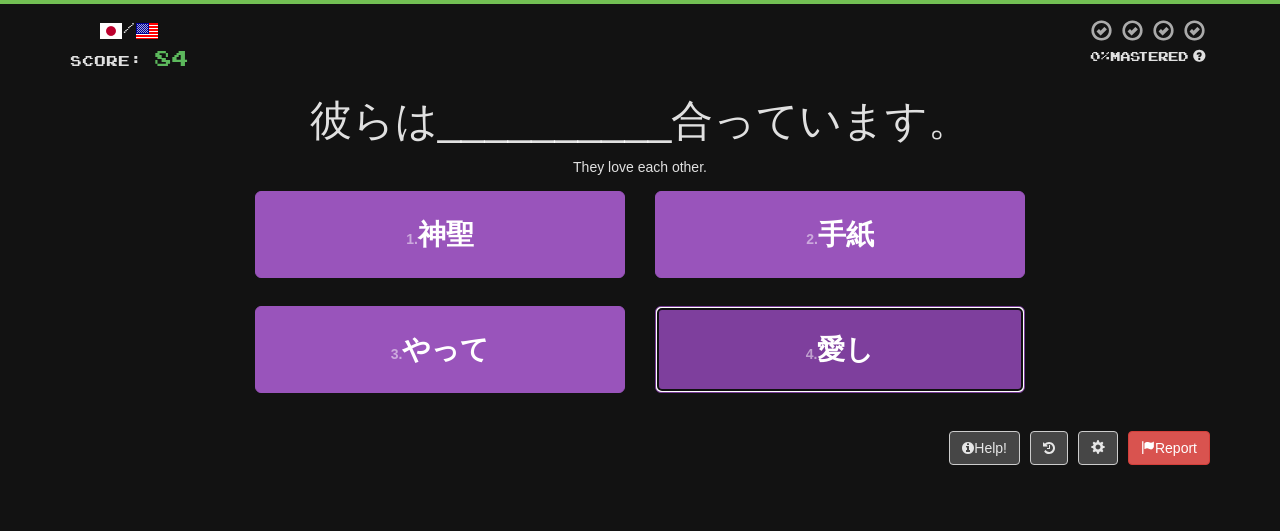 click on "4 .  愛し" at bounding box center (840, 349) 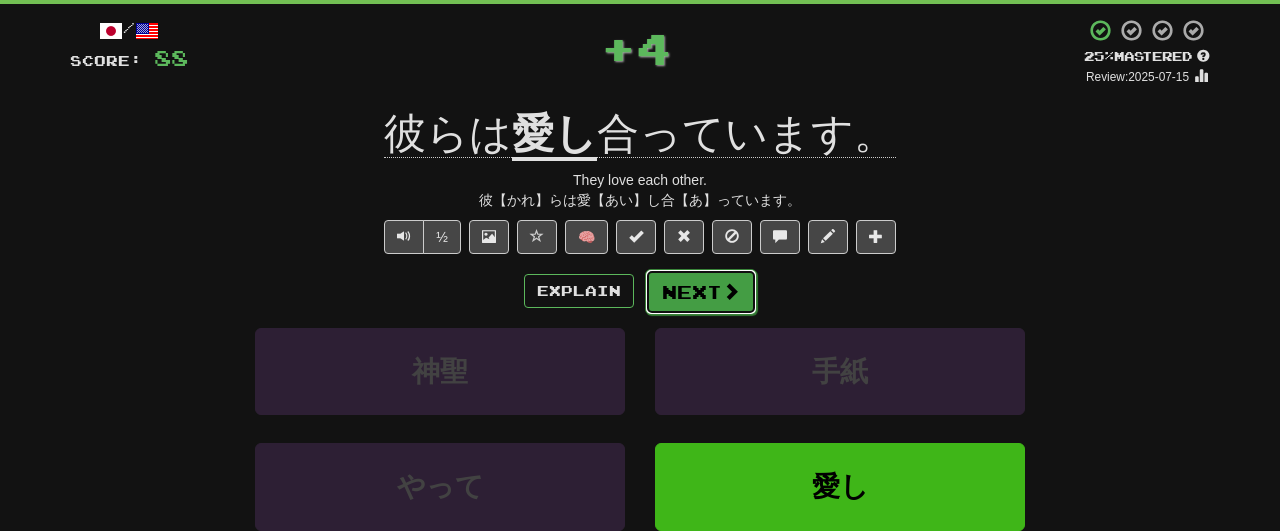 click on "Next" at bounding box center (701, 292) 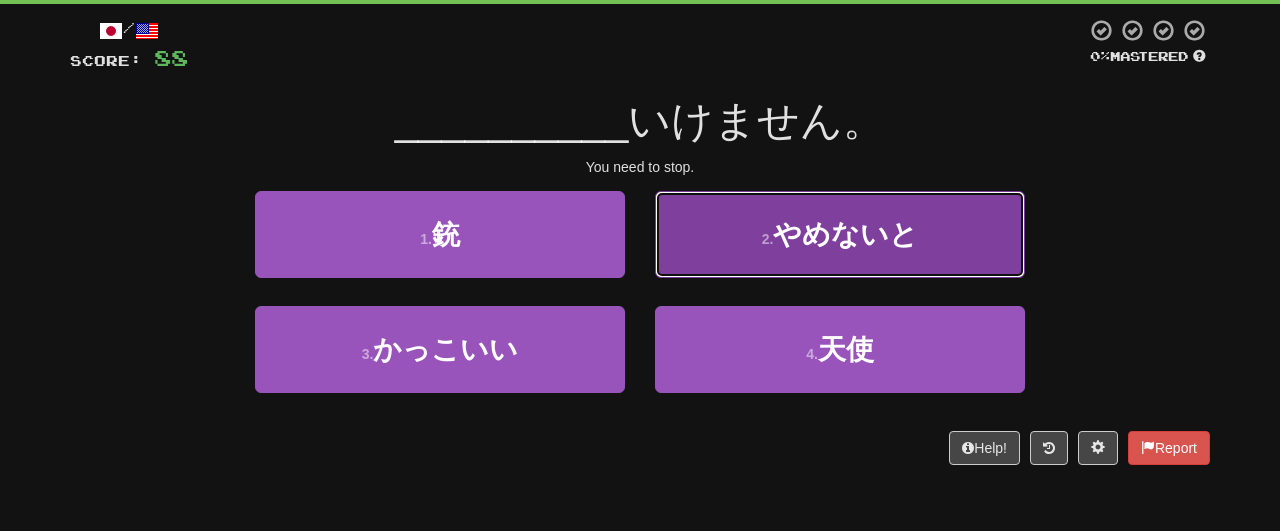 click on "2 .  やめないと" at bounding box center [840, 234] 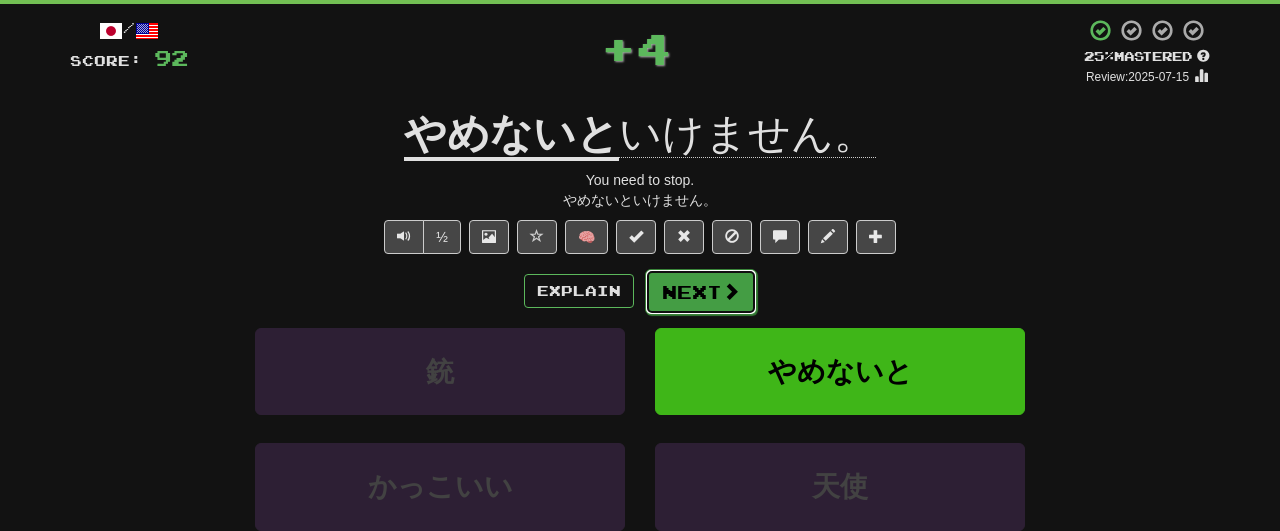 click on "Next" at bounding box center [701, 292] 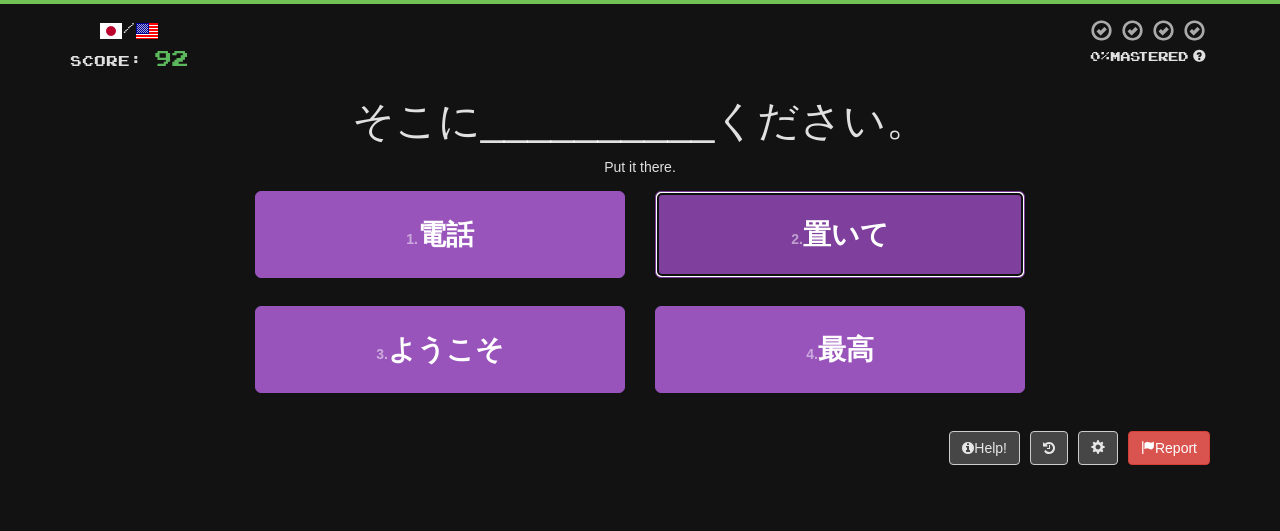 click on "2 .  置いて" at bounding box center (840, 234) 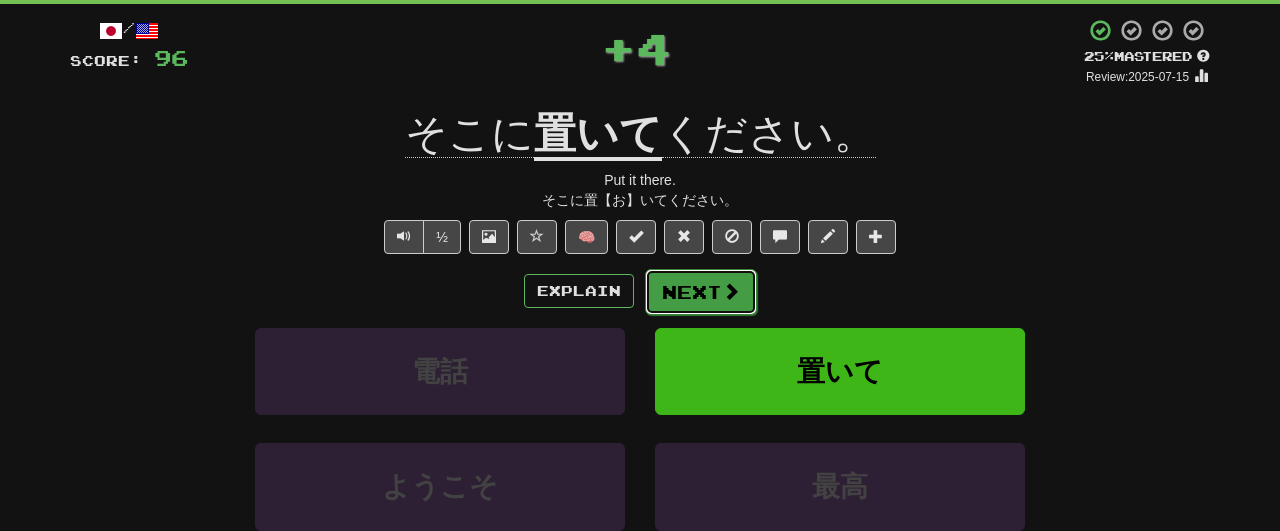 click on "Next" at bounding box center (701, 292) 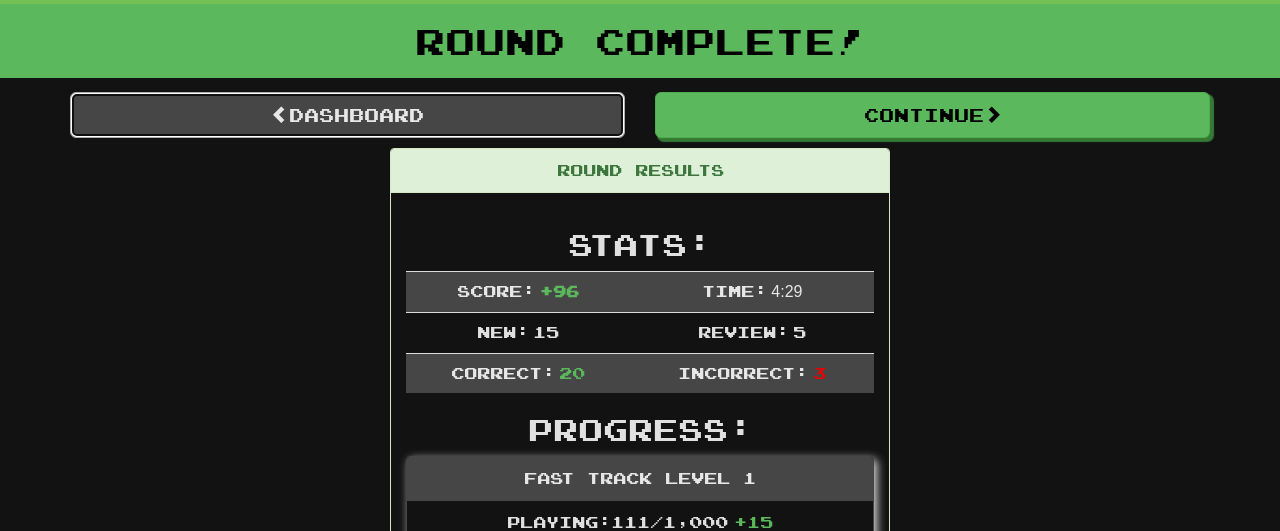 click on "Dashboard" at bounding box center (347, 115) 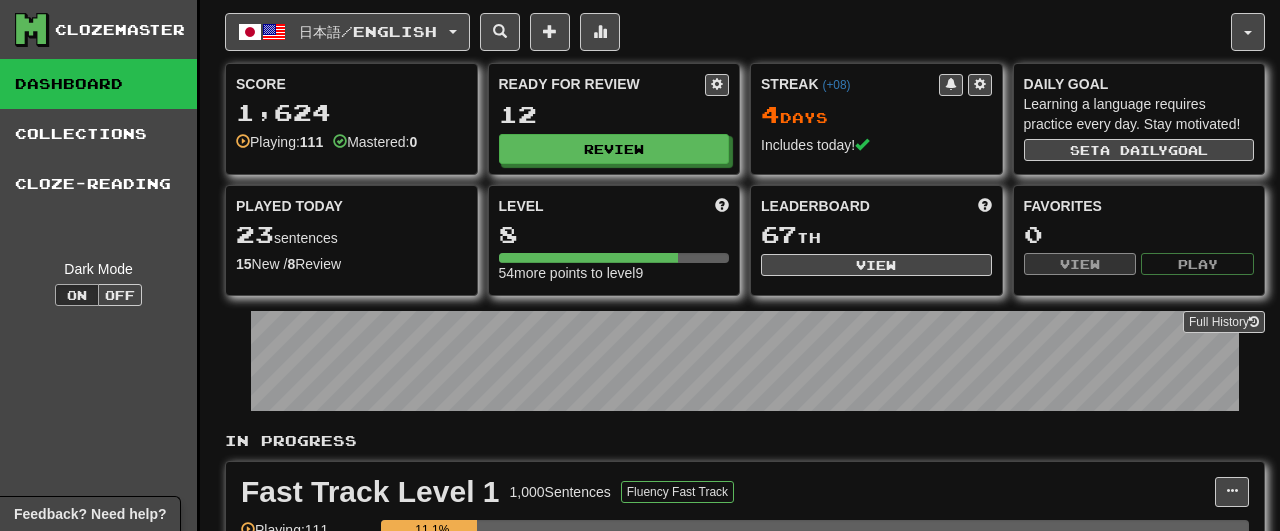 scroll, scrollTop: 0, scrollLeft: 0, axis: both 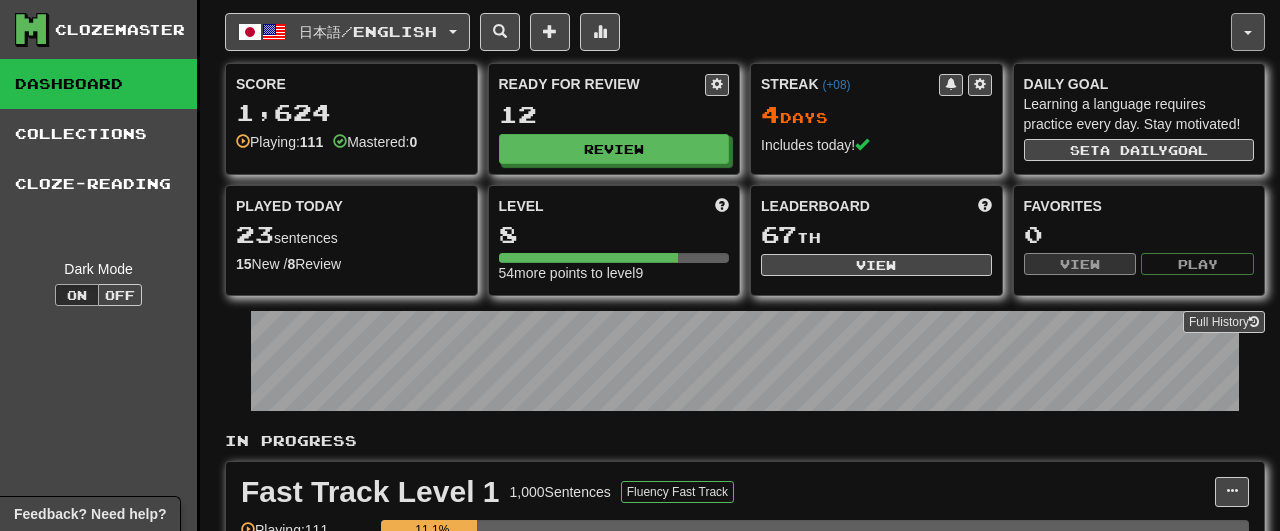 click at bounding box center (1248, 32) 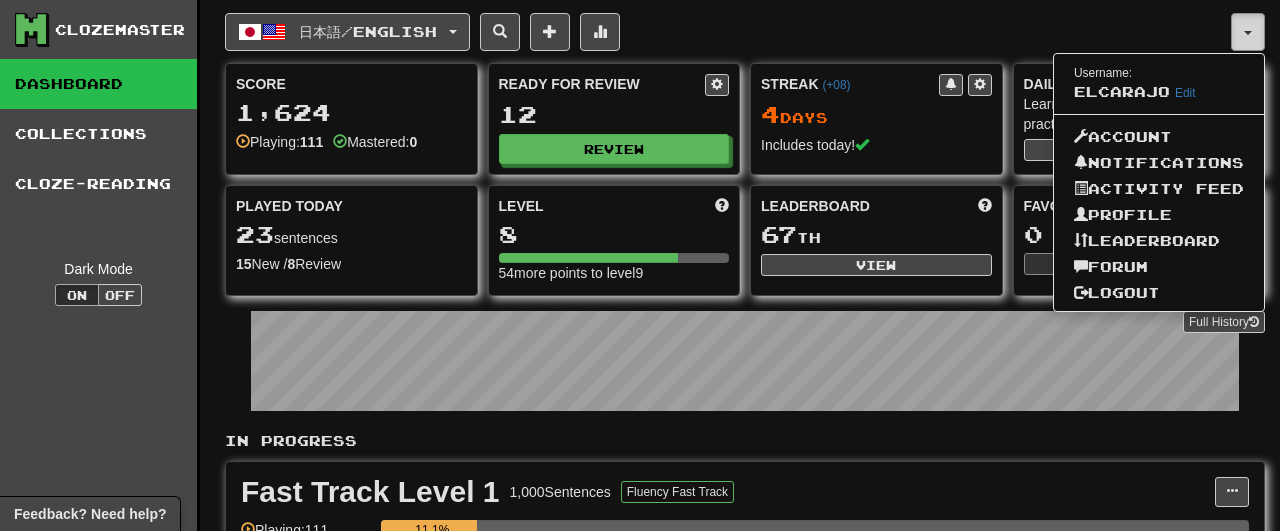 click at bounding box center [1248, 32] 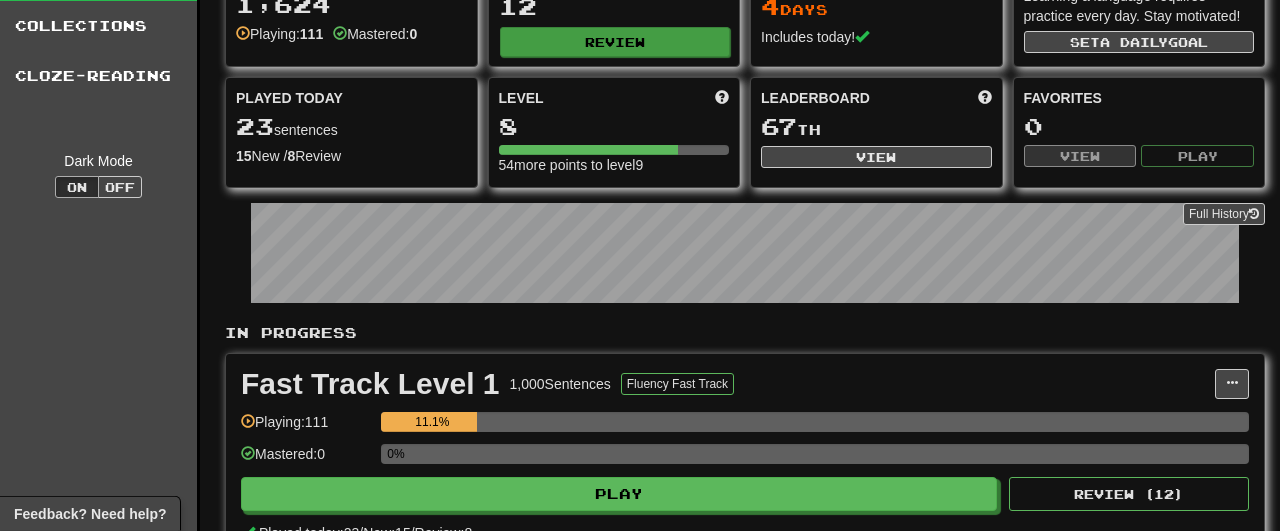 scroll, scrollTop: 0, scrollLeft: 0, axis: both 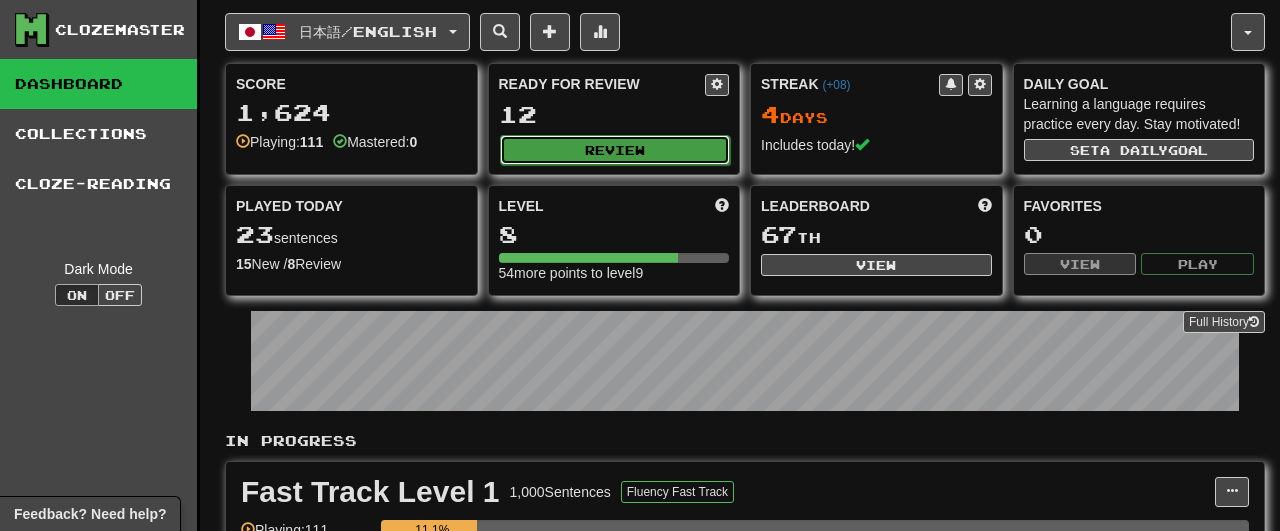 click on "Review" at bounding box center [615, 150] 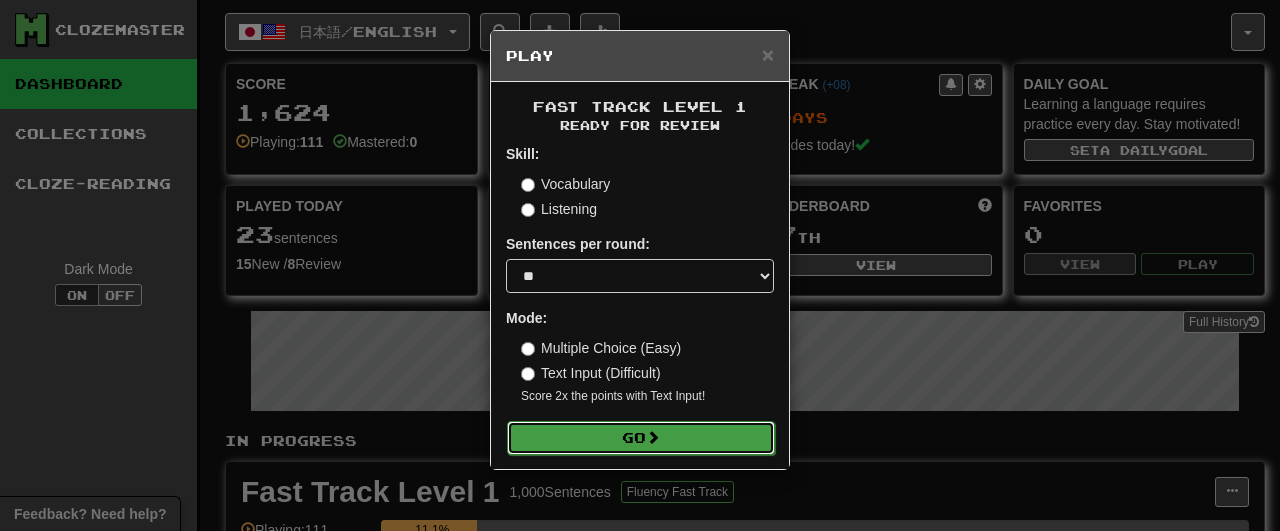 click on "Go" at bounding box center [641, 438] 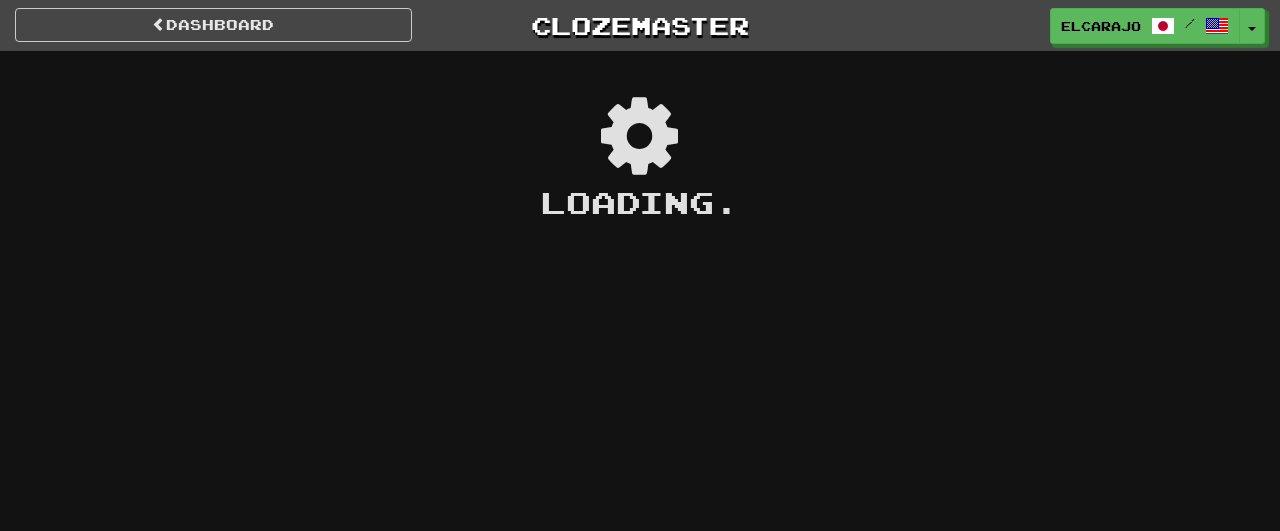 scroll, scrollTop: 0, scrollLeft: 0, axis: both 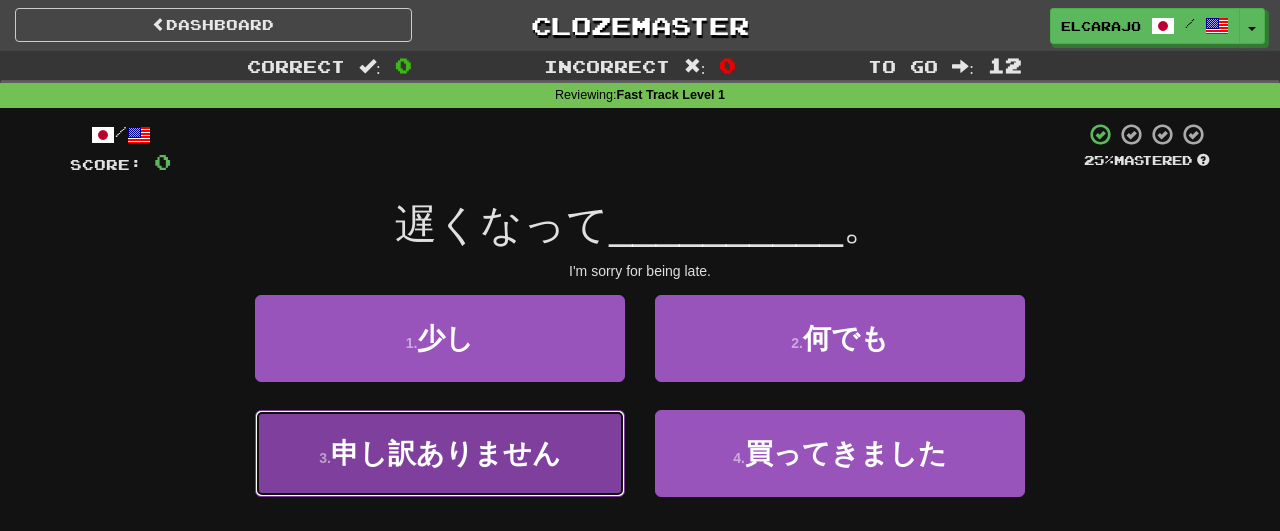 click on "3 .  申し訳ありません" at bounding box center (440, 453) 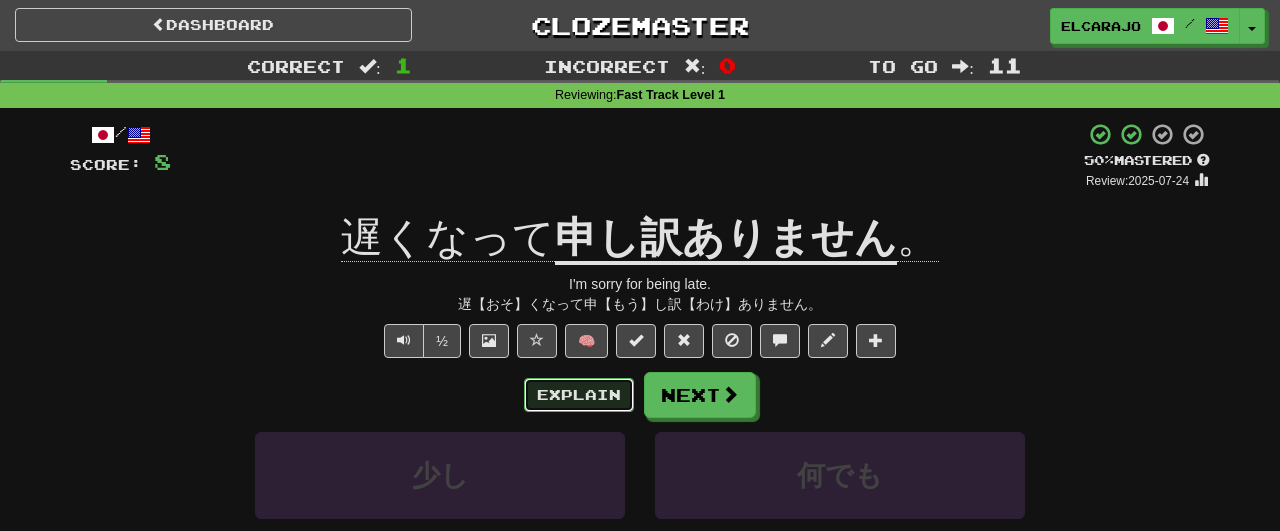 click on "Explain" at bounding box center [579, 395] 